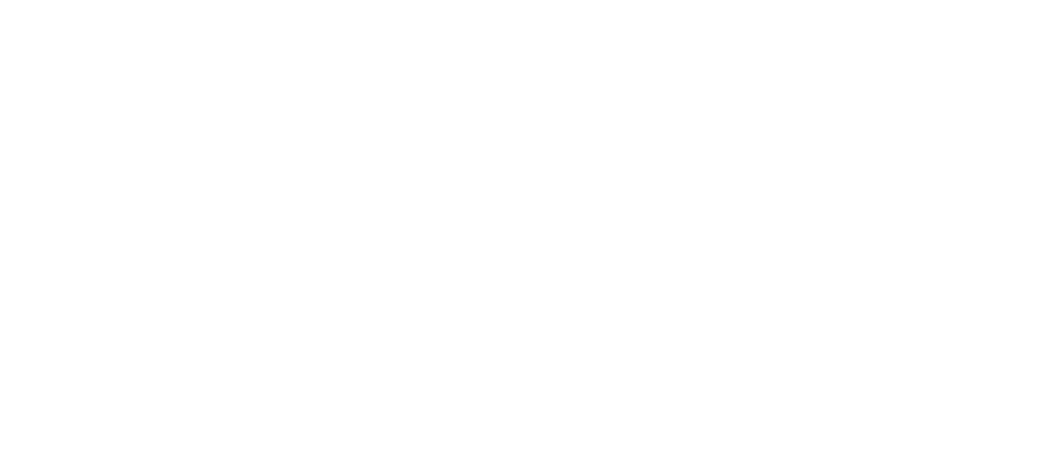 scroll, scrollTop: 0, scrollLeft: 0, axis: both 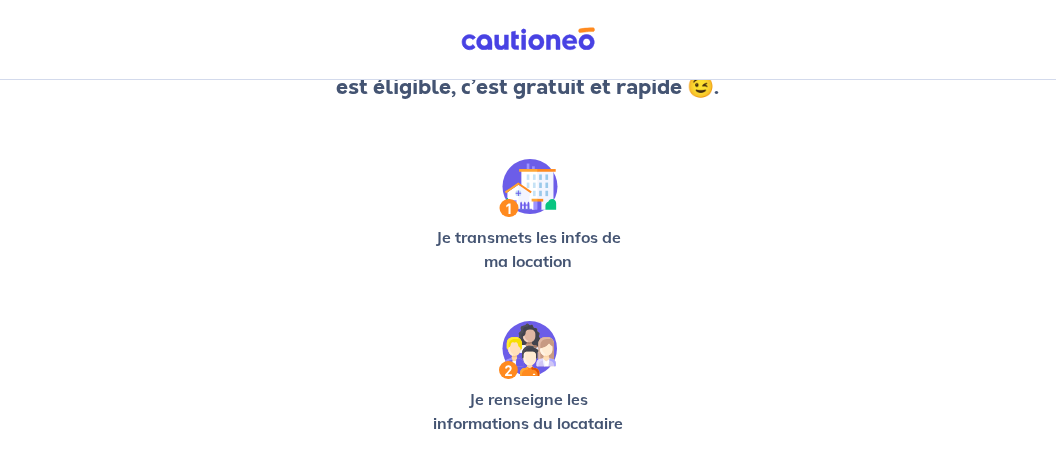 click at bounding box center [528, 188] 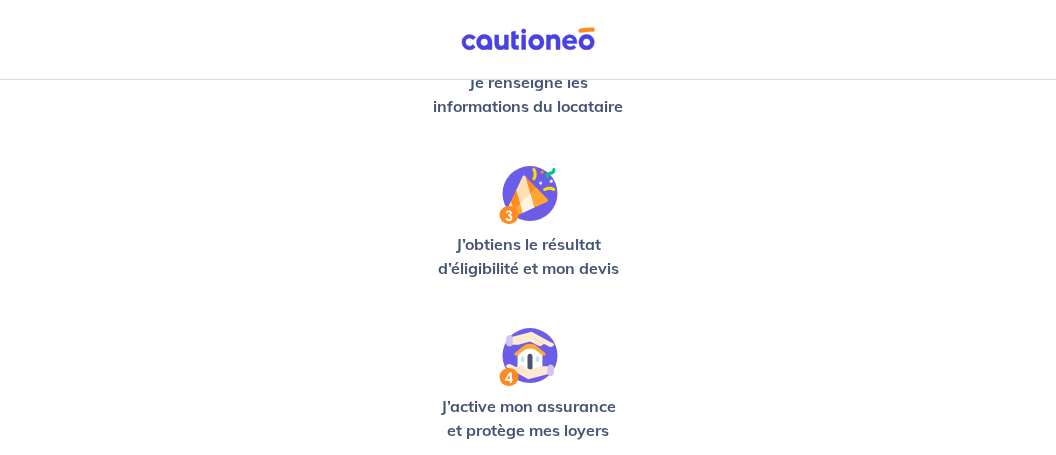 scroll, scrollTop: 559, scrollLeft: 0, axis: vertical 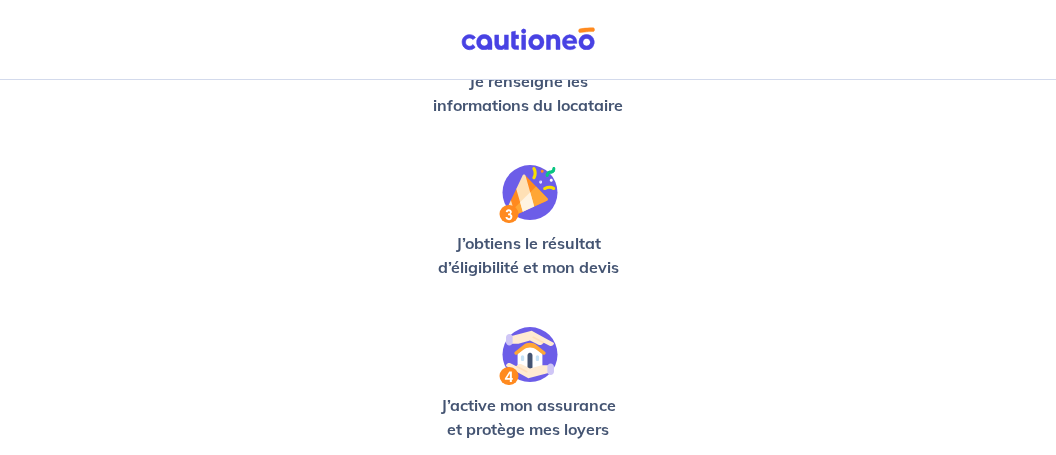 click on "Je demande mon devis gratuit" at bounding box center [528, 574] 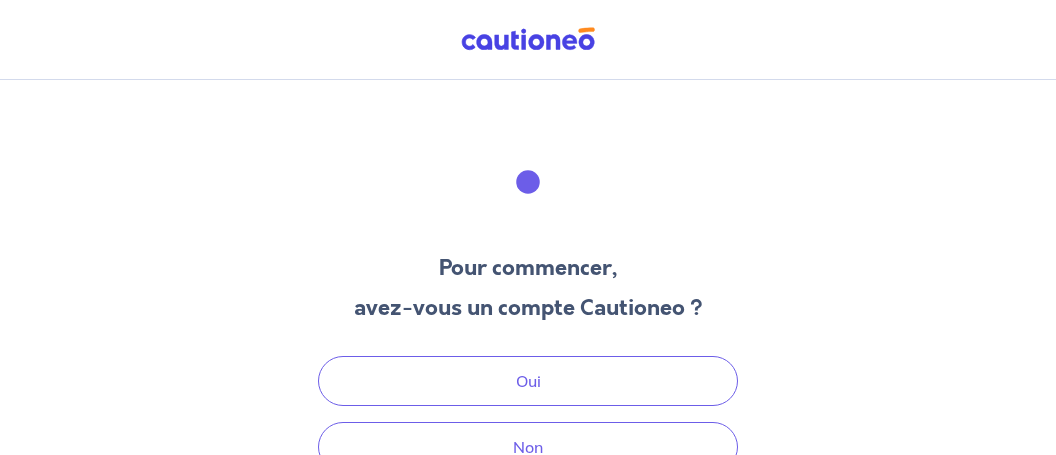 scroll, scrollTop: 0, scrollLeft: 0, axis: both 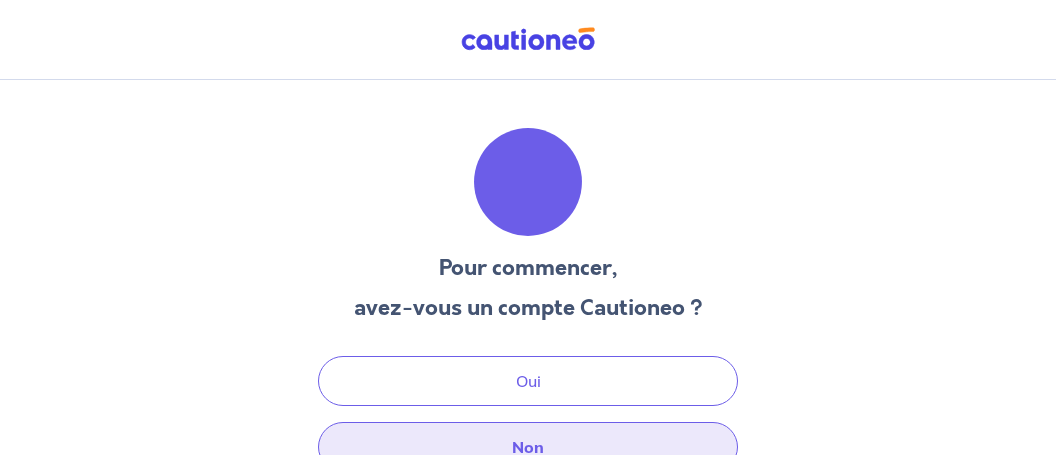 click on "Non" at bounding box center (528, 447) 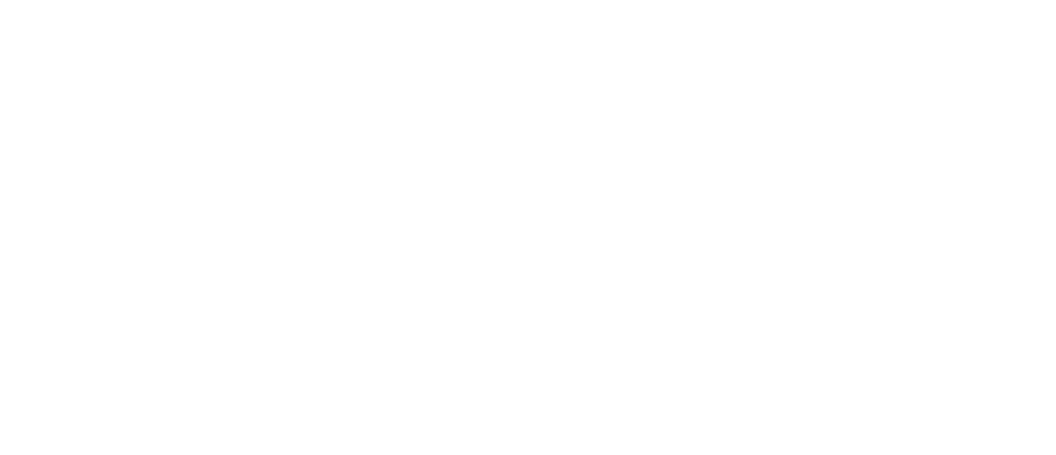 scroll, scrollTop: 0, scrollLeft: 0, axis: both 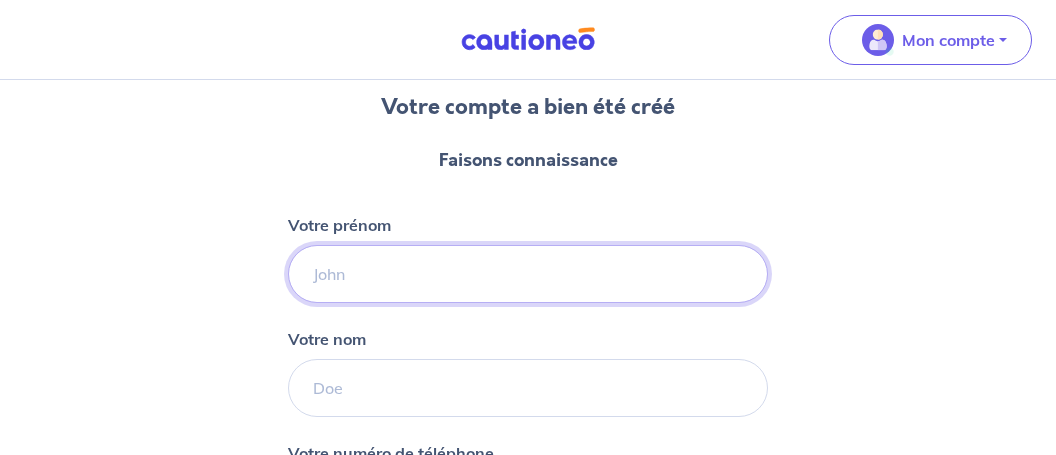 click on "Votre prénom" at bounding box center [528, 274] 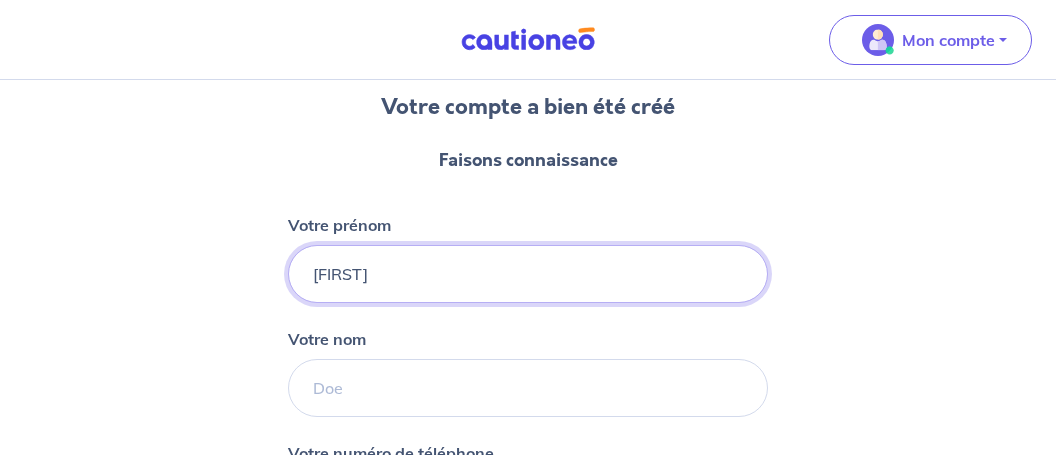 type on "[FIRST]" 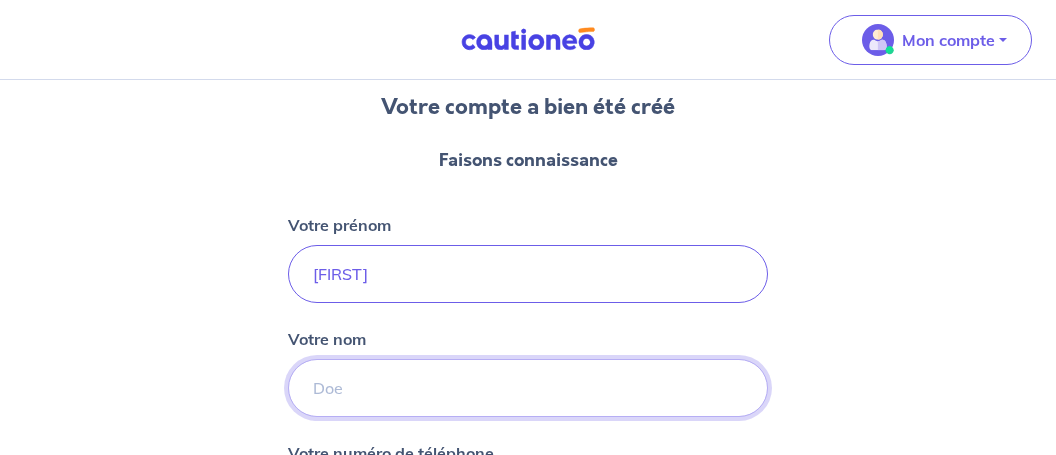 click on "Votre nom" at bounding box center (528, 388) 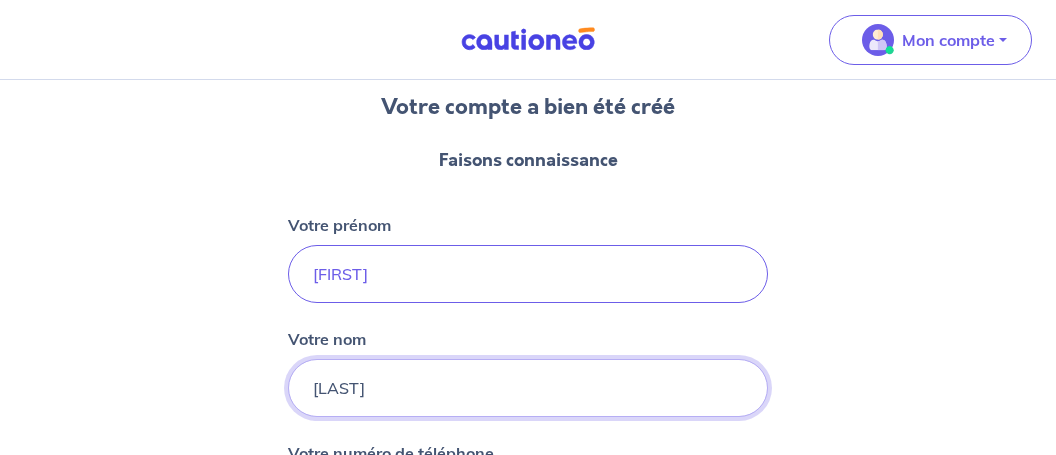 type on "[LAST]" 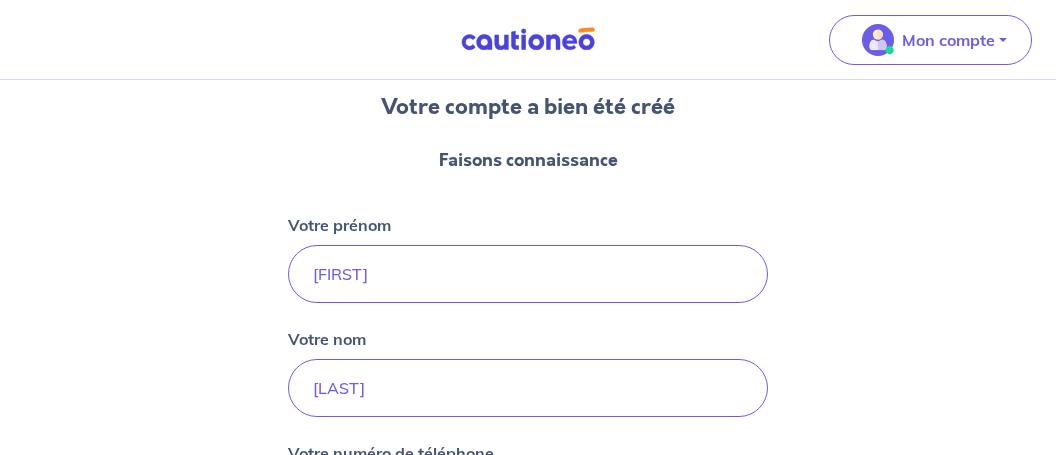 click at bounding box center (551, 502) 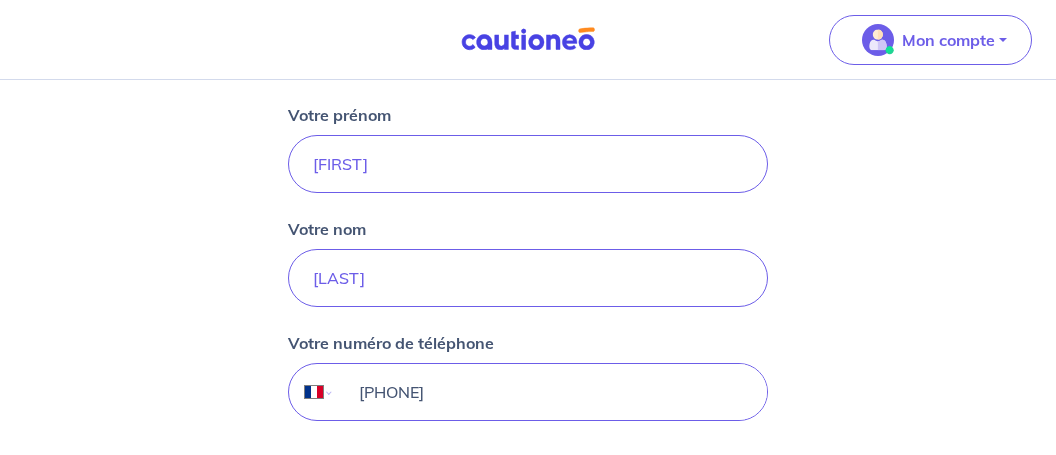 scroll, scrollTop: 278, scrollLeft: 0, axis: vertical 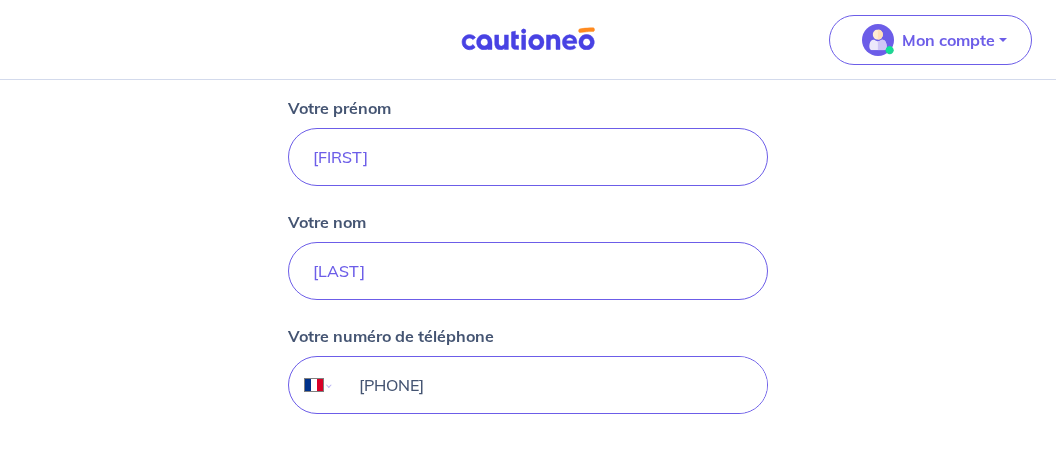 type on "[PHONE]" 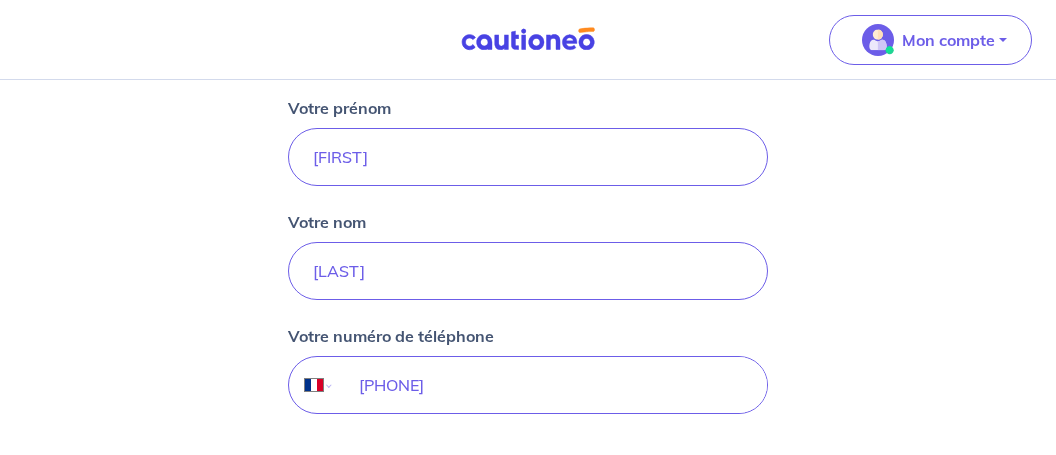click on "Je valide" at bounding box center [528, 515] 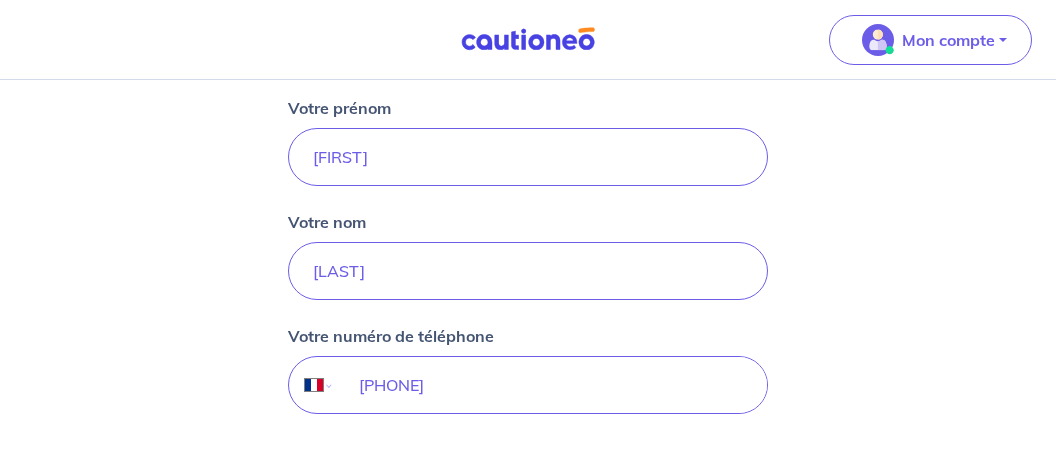 scroll, scrollTop: 0, scrollLeft: 0, axis: both 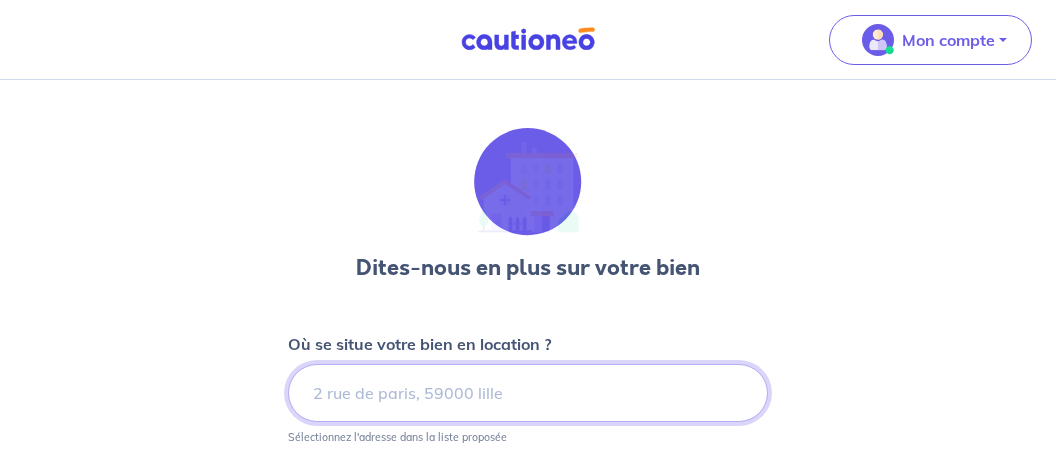 click at bounding box center [528, 393] 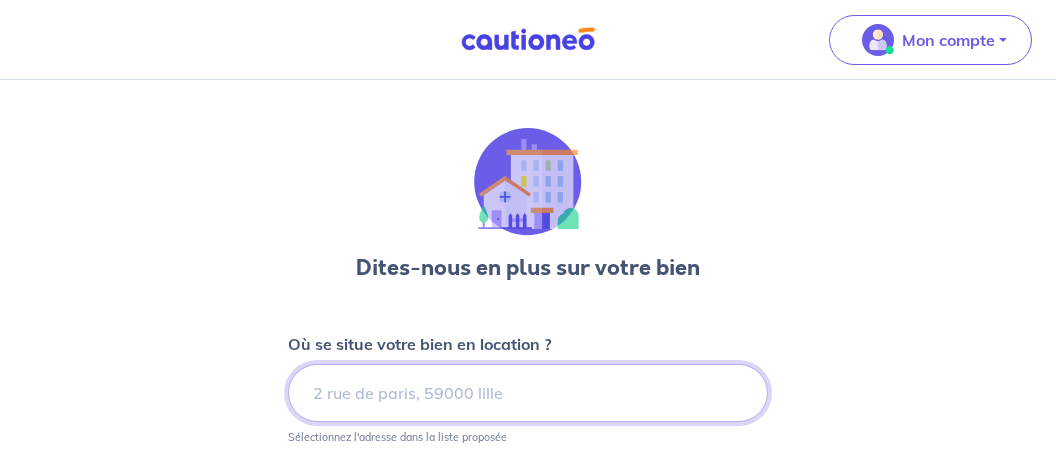 click at bounding box center (528, 393) 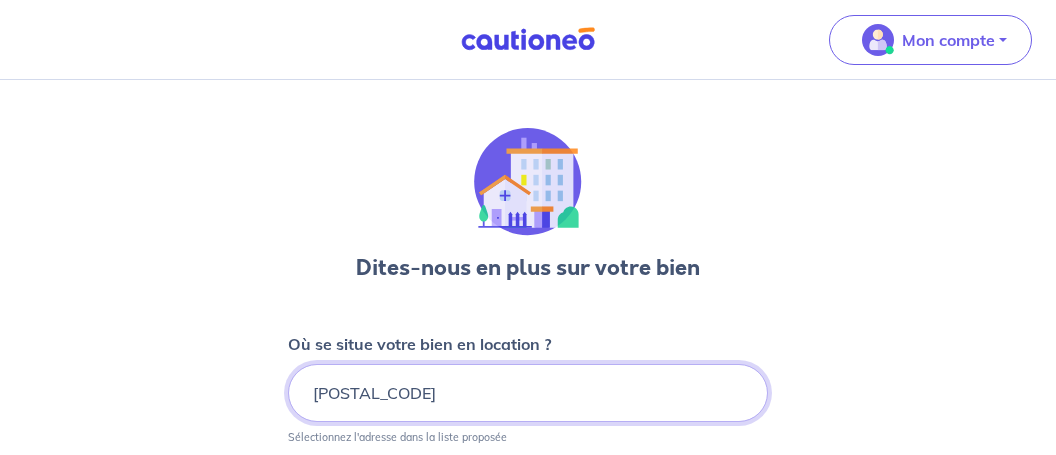 type on "[POSTAL_CODE]" 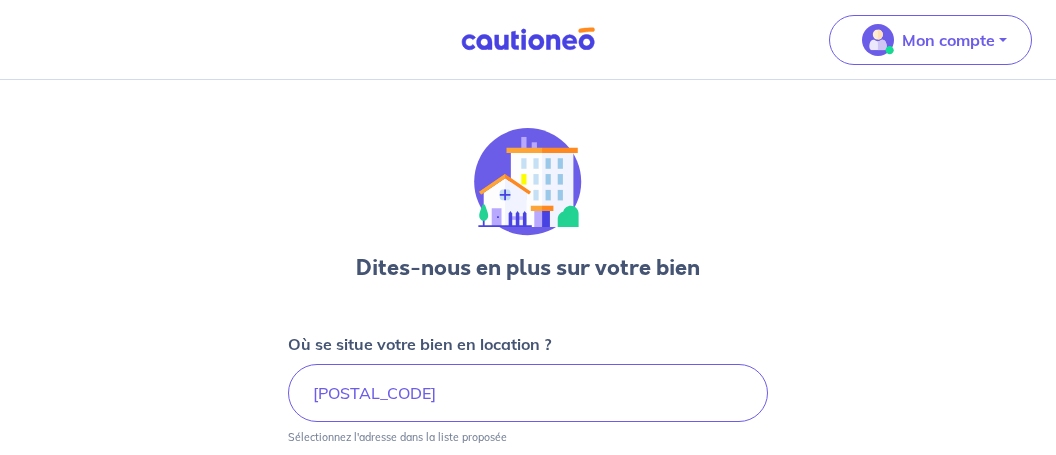 click on "Dites-nous en plus sur votre bien Où se situe votre bien en location ? [POSTAL_CODE] Sélectionnez l'adresse dans la liste proposée Cochez cette case, si l'adresse n'apparaît pas dans la liste Vous pouvez indiquer le numéro de l’appartement, l’étage... Vous pouvez indiquer le numéro de l’appartement, l’étage... Étape Précédente Précédent Je valide Je valide" at bounding box center [528, 509] 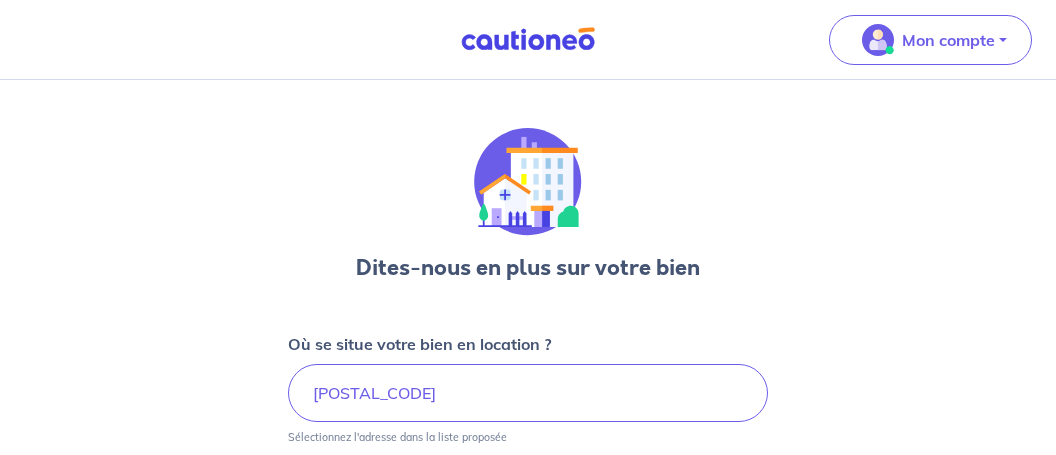 click on "Cochez cette case, si l'adresse n'apparaît pas dans la liste" at bounding box center (294, 480) 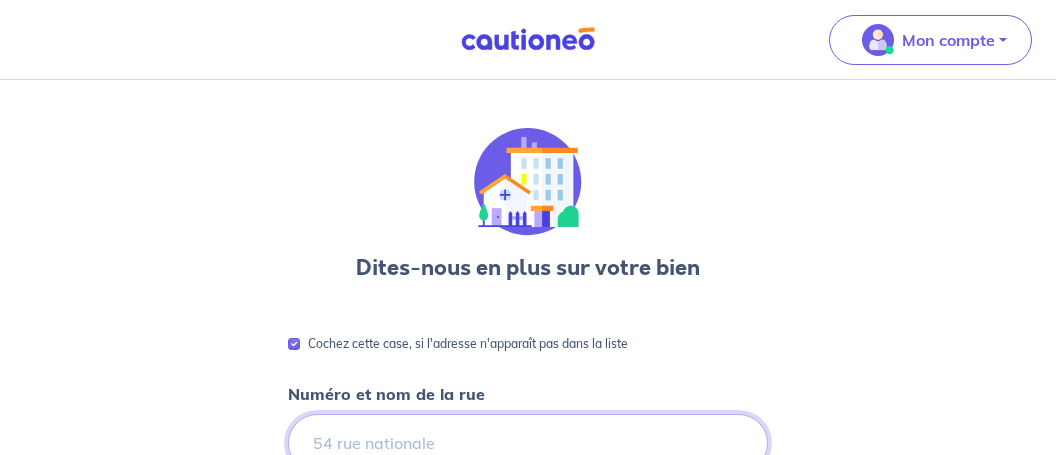 click on "Numéro et nom de la rue" at bounding box center [528, 443] 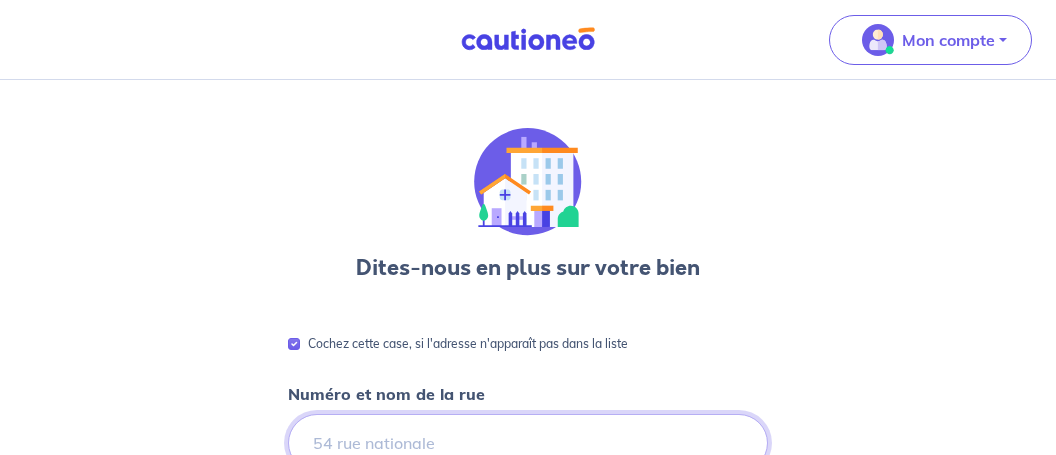 click on "Numéro et nom de la rue" at bounding box center (528, 443) 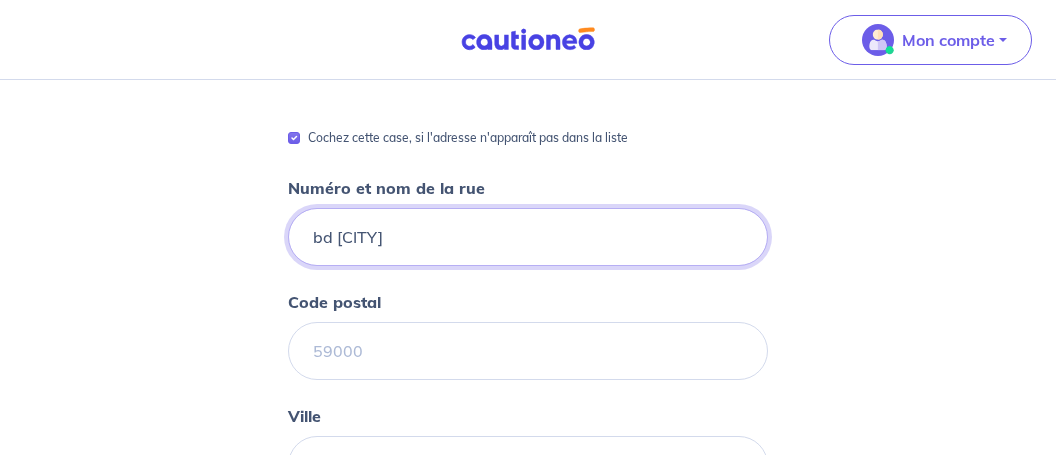 scroll, scrollTop: 216, scrollLeft: 0, axis: vertical 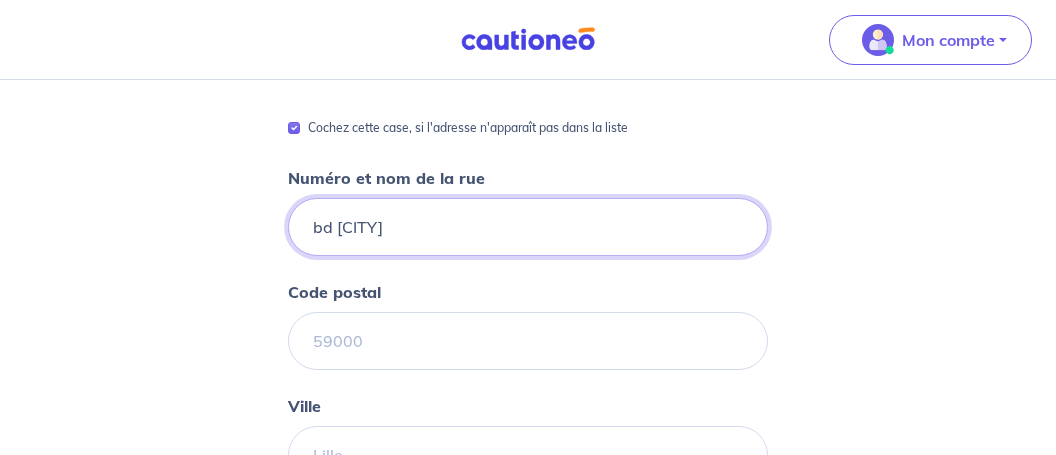 type on "bd [CITY]" 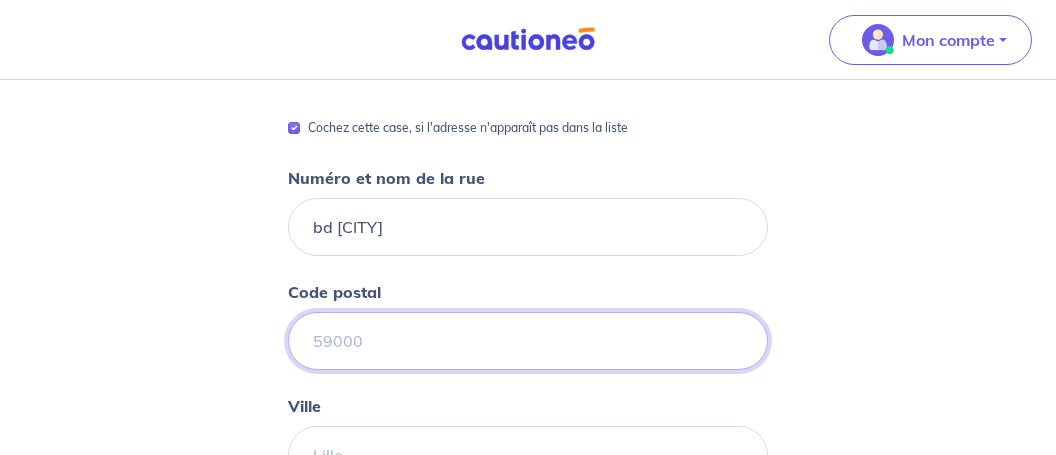 click on "Code postal" at bounding box center (528, 341) 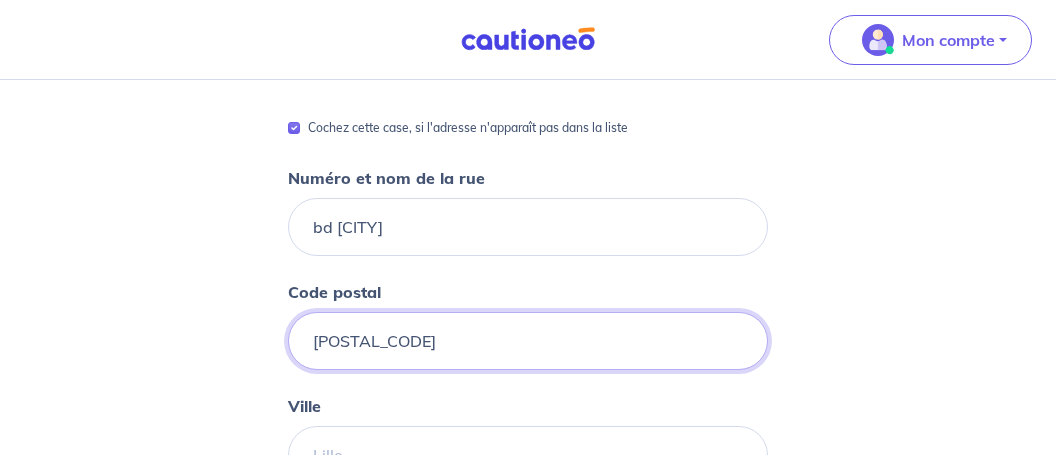 type on "[POSTAL_CODE]" 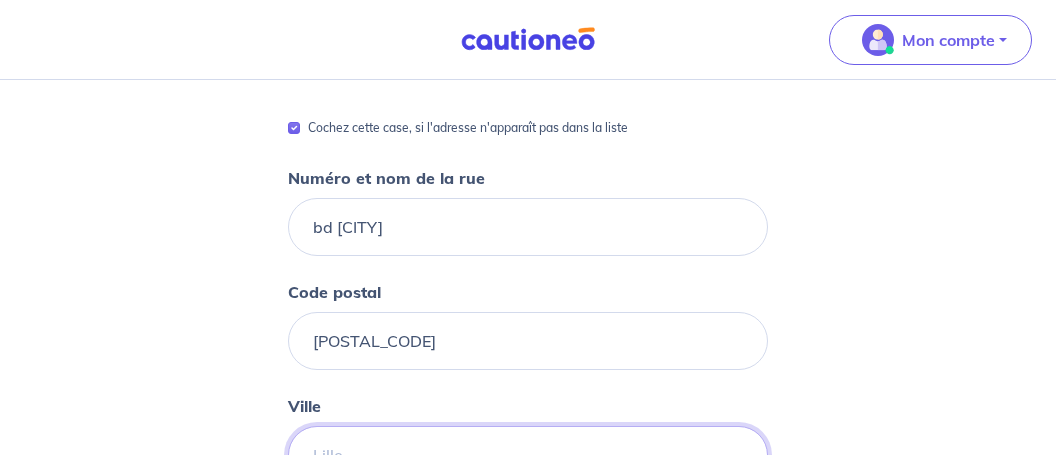 click on "Ville" at bounding box center (528, 455) 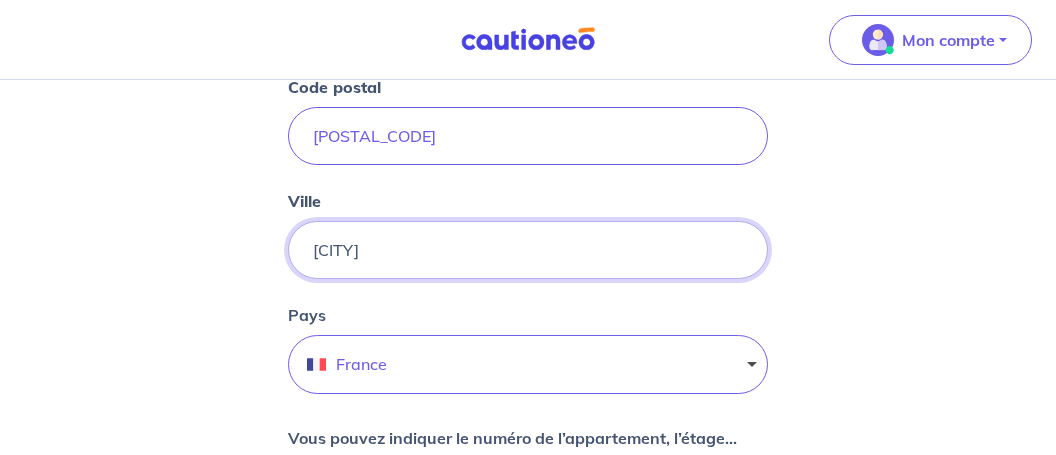 scroll, scrollTop: 431, scrollLeft: 0, axis: vertical 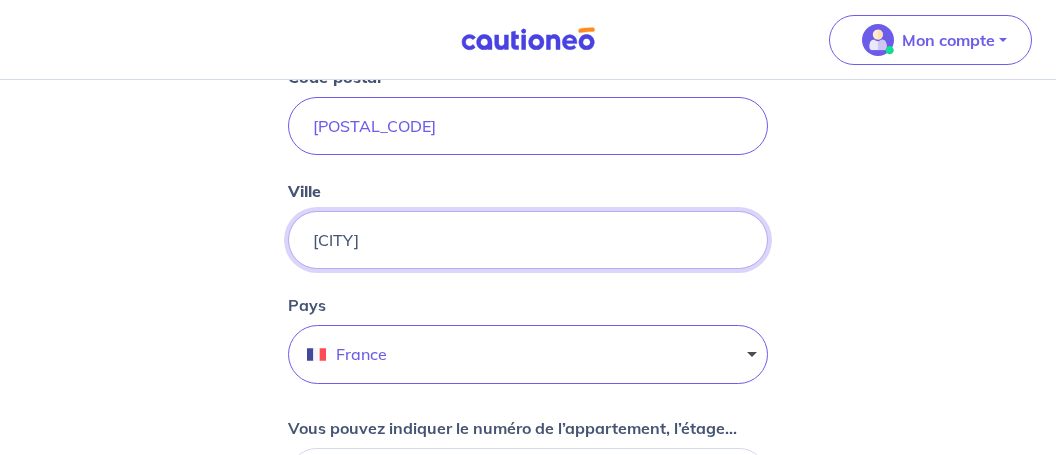 type on "[CITY]" 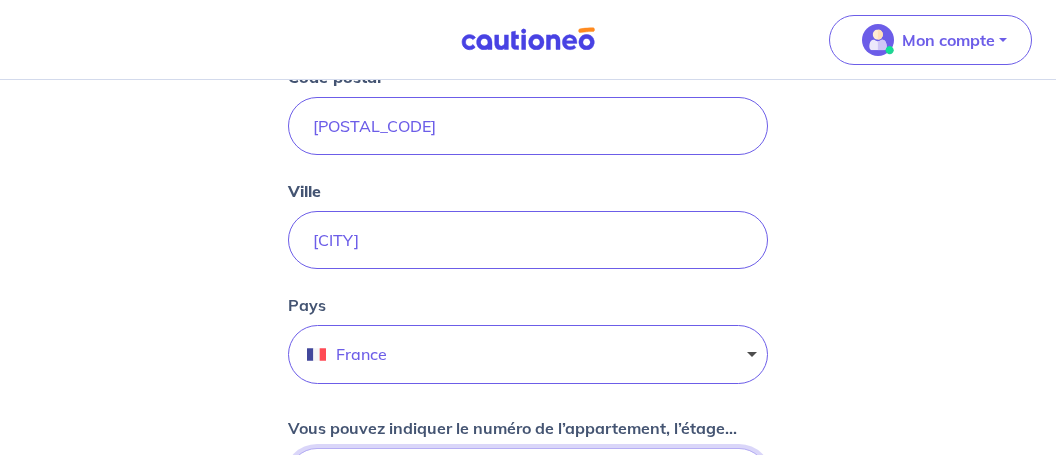 click on "Vous pouvez indiquer le numéro de l’appartement, l’étage..." at bounding box center (528, 477) 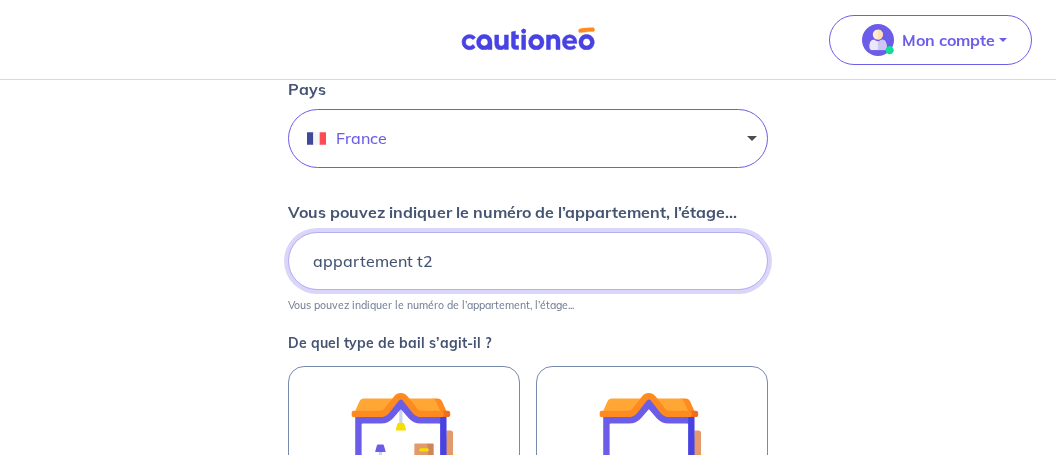 scroll, scrollTop: 663, scrollLeft: 0, axis: vertical 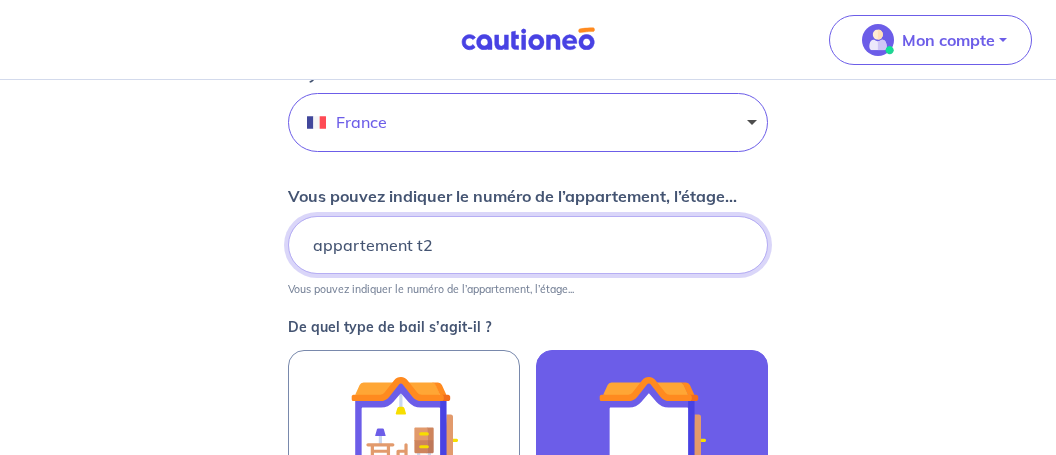 type on "appartement t2" 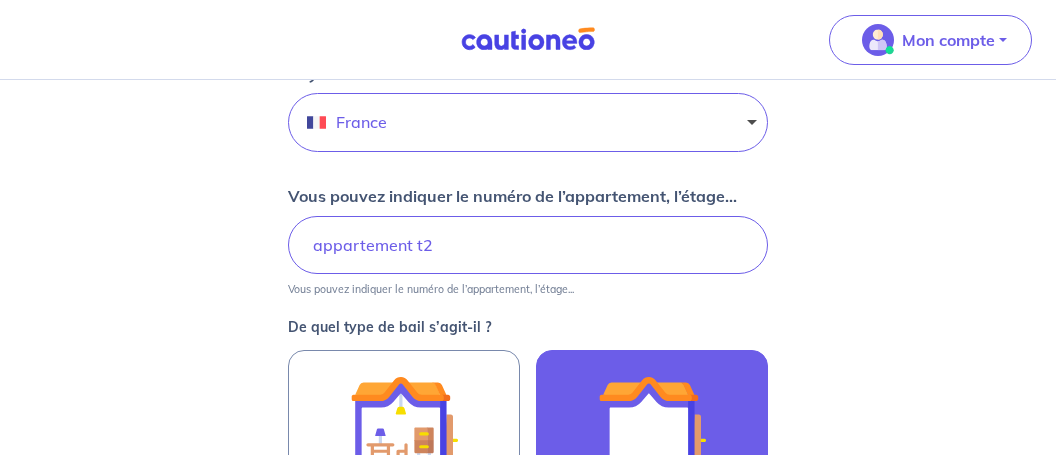 click at bounding box center (652, 421) 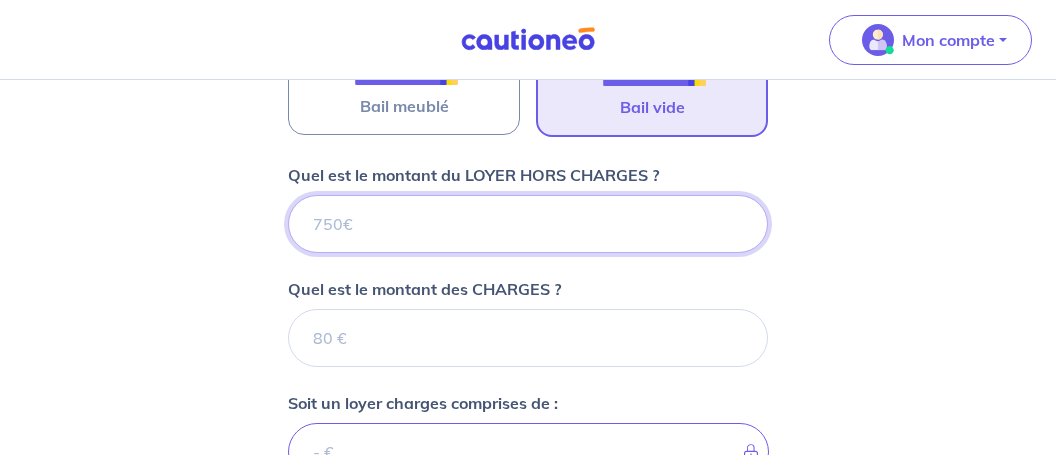 scroll, scrollTop: 1045, scrollLeft: 0, axis: vertical 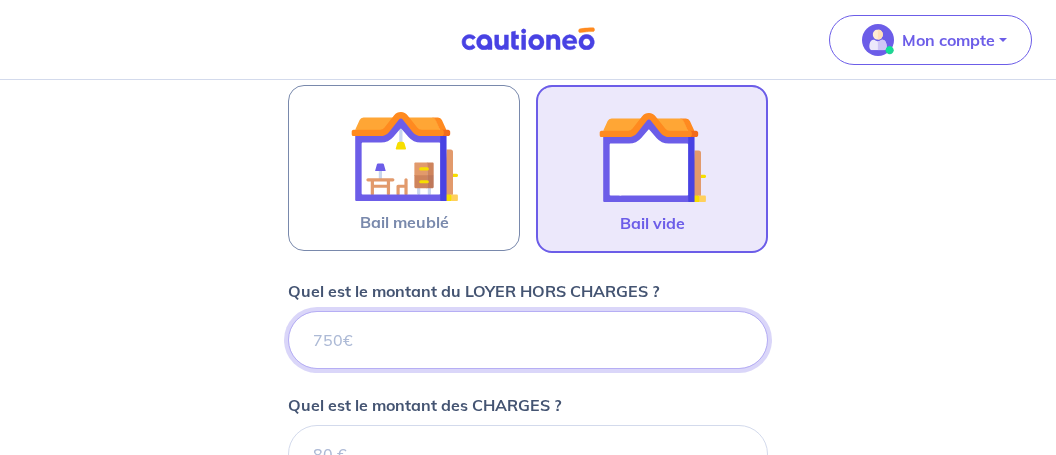 click on "Quel est le montant du LOYER HORS CHARGES ?" at bounding box center [528, 340] 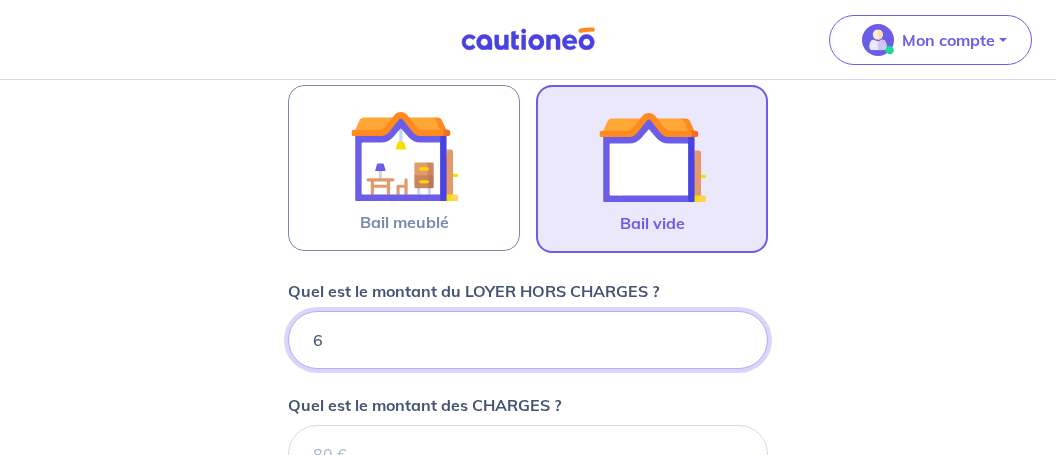 type 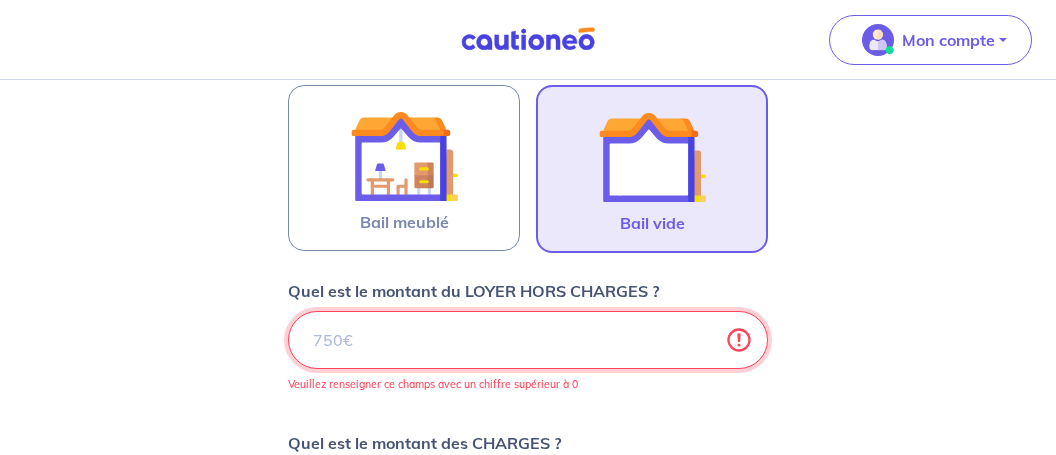 type 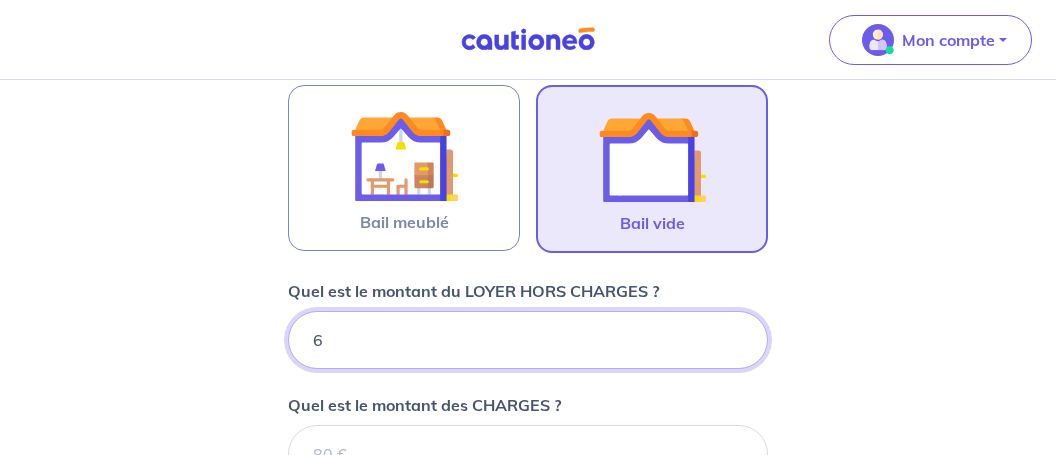 type 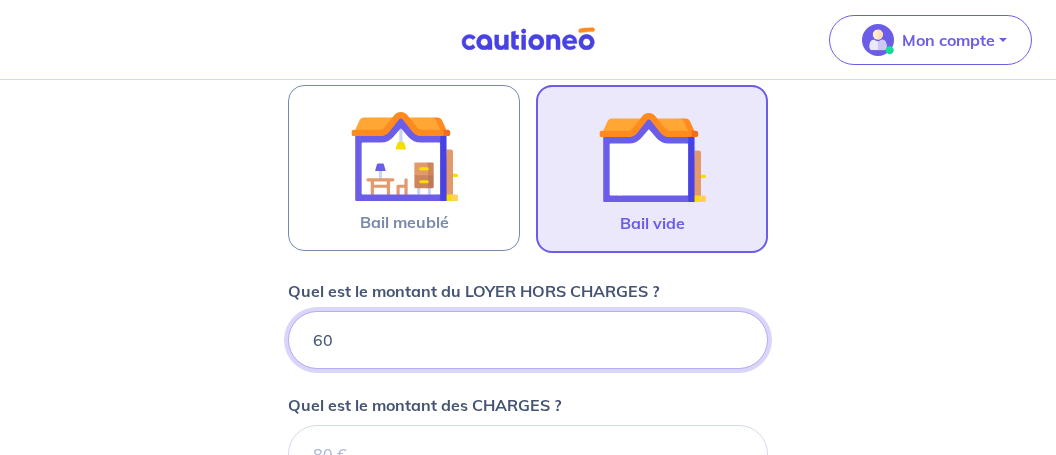 type on "600" 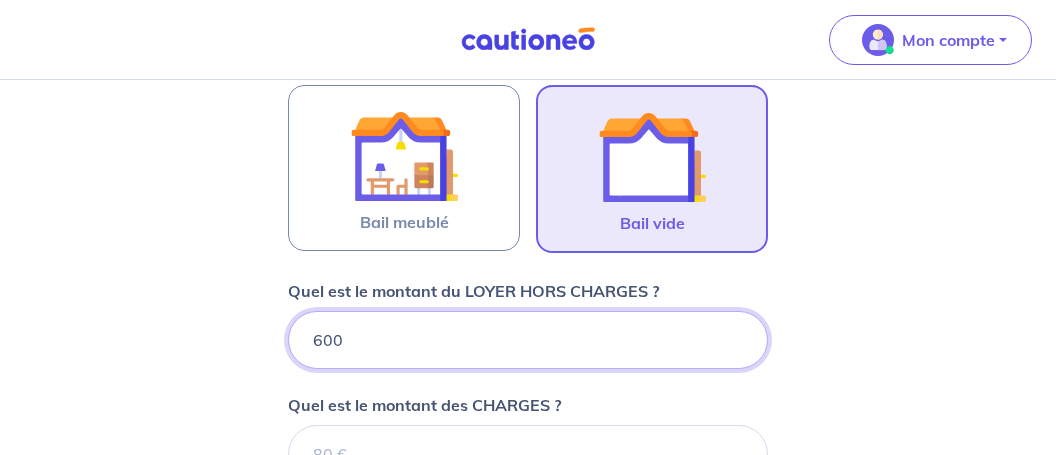 type 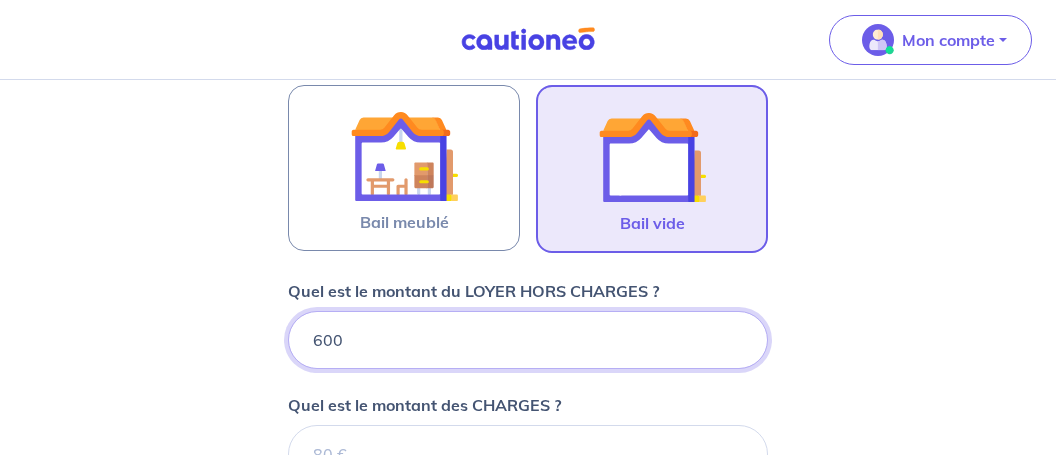 type on "600" 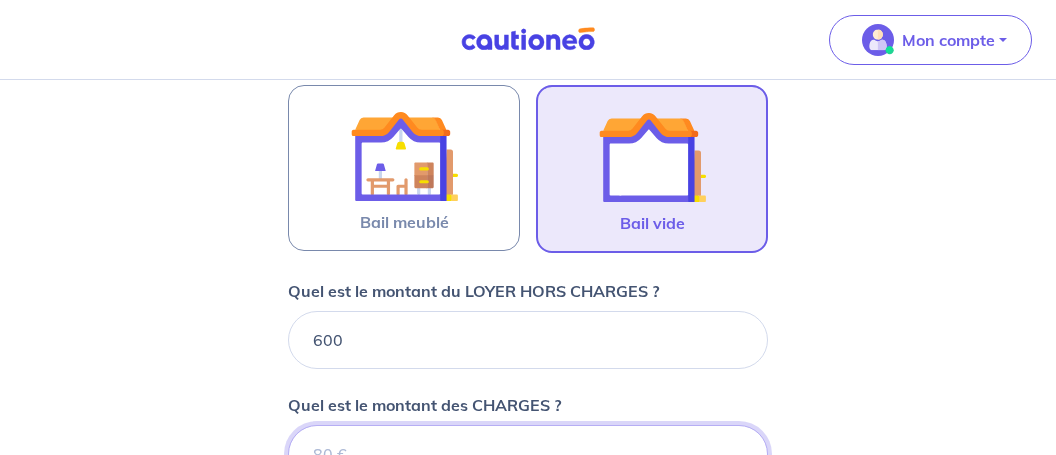 click on "Quel est le montant des CHARGES ?" at bounding box center [528, 454] 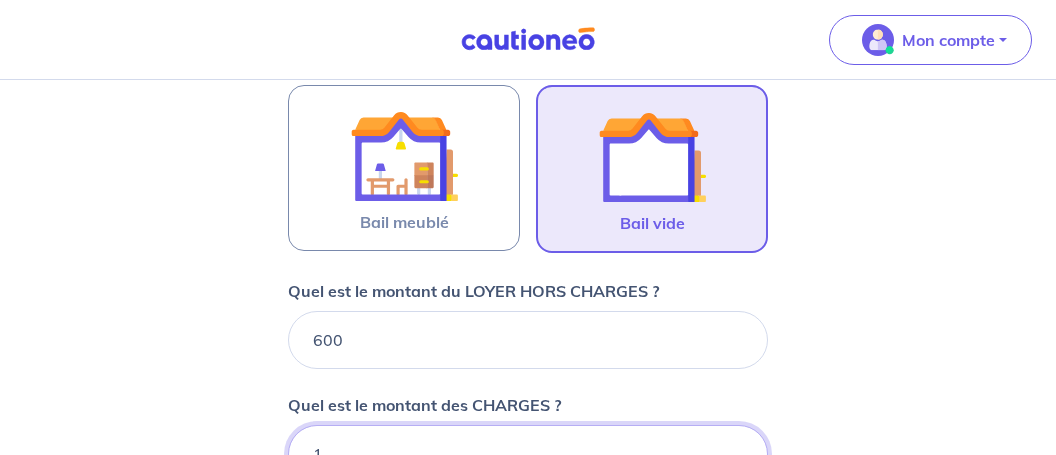 type on "10" 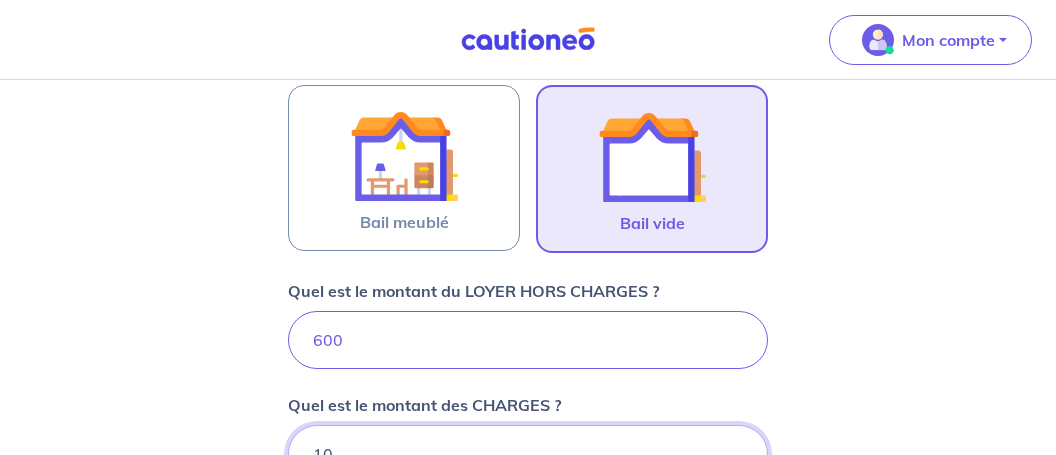 type on "610" 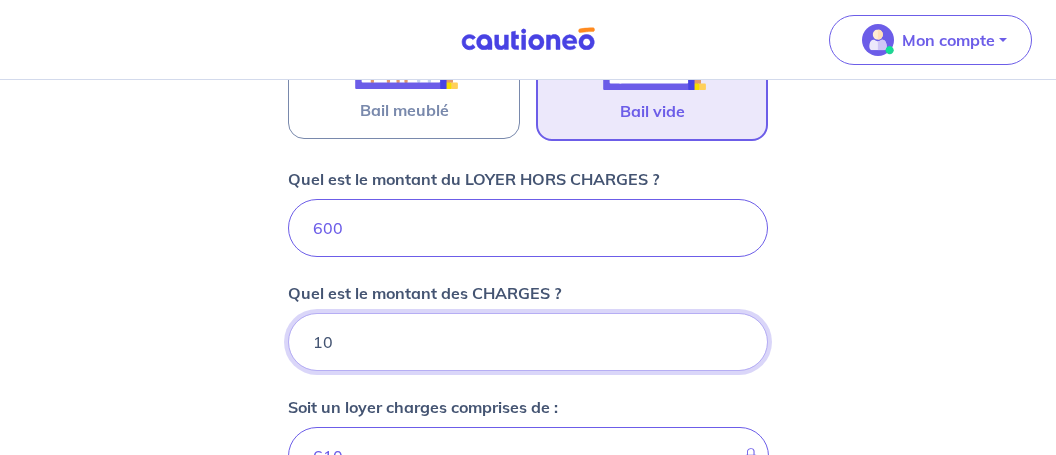 scroll, scrollTop: 1042, scrollLeft: 0, axis: vertical 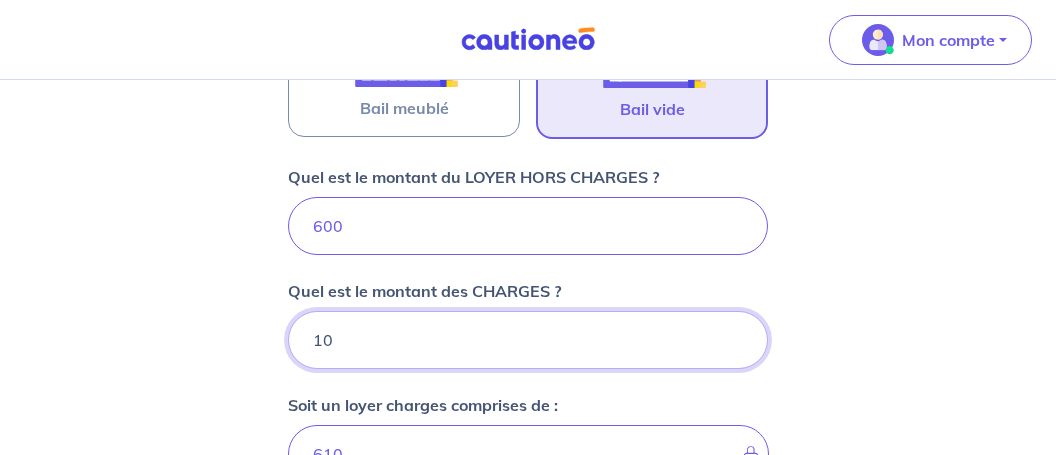 type on "10" 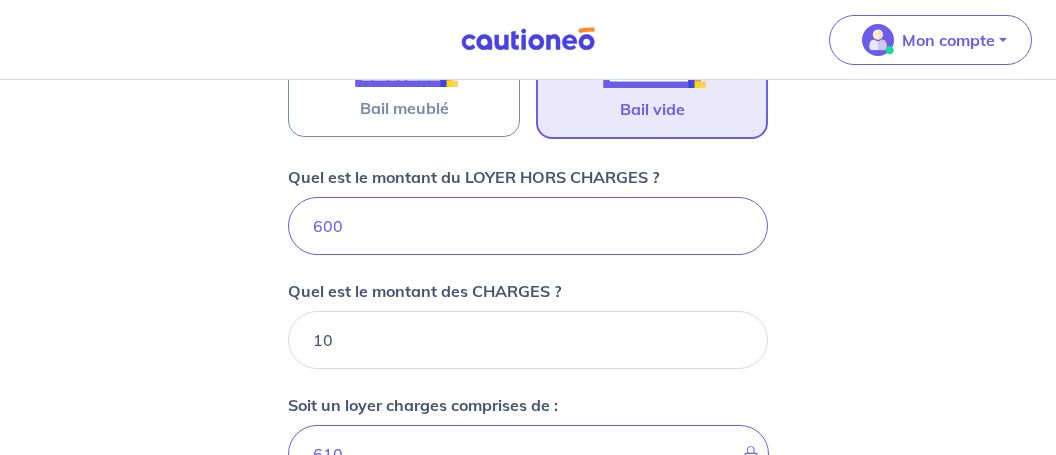 click on "Quel est le montant du dépôt de garantie ?" at bounding box center [528, 590] 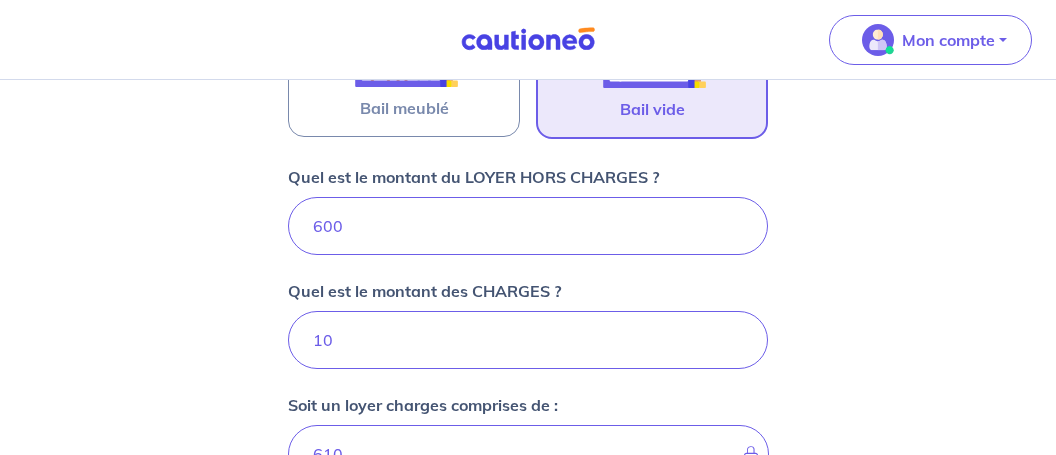 type on "600" 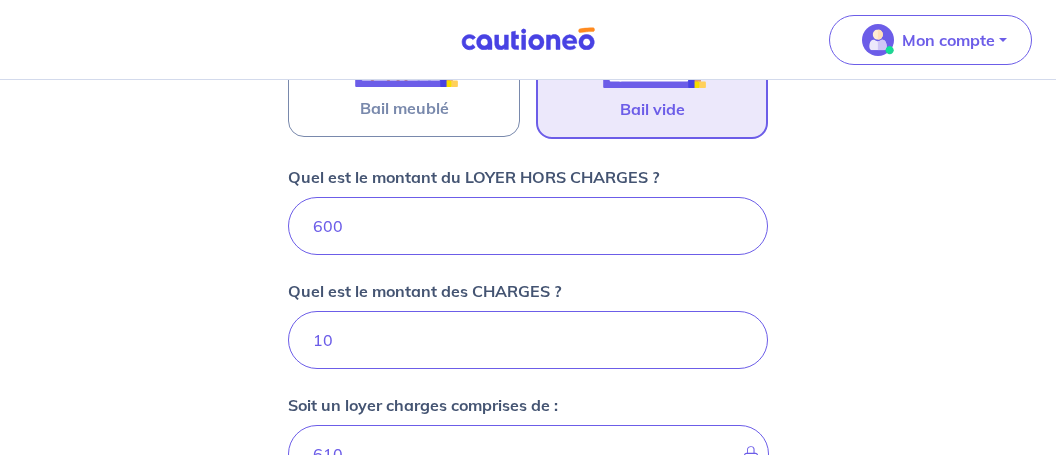 click on "Je valide" at bounding box center (528, 742) 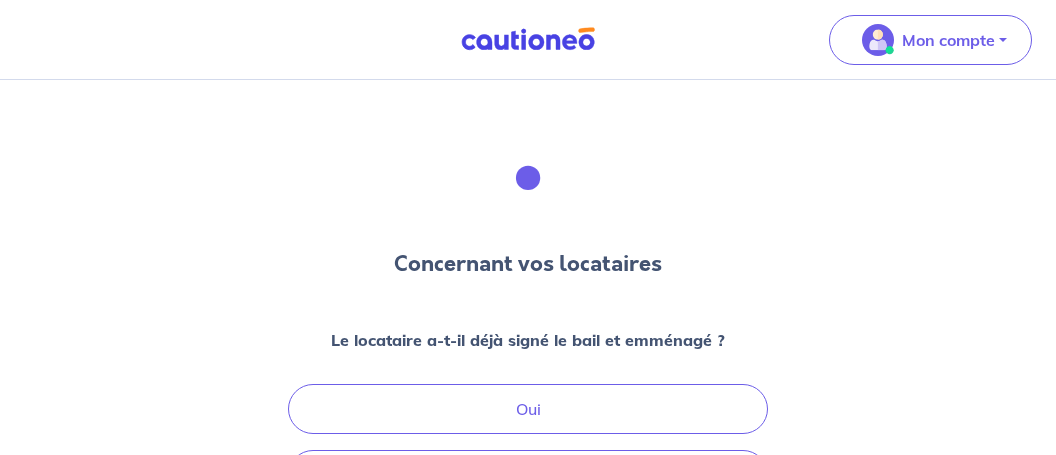 scroll, scrollTop: 0, scrollLeft: 0, axis: both 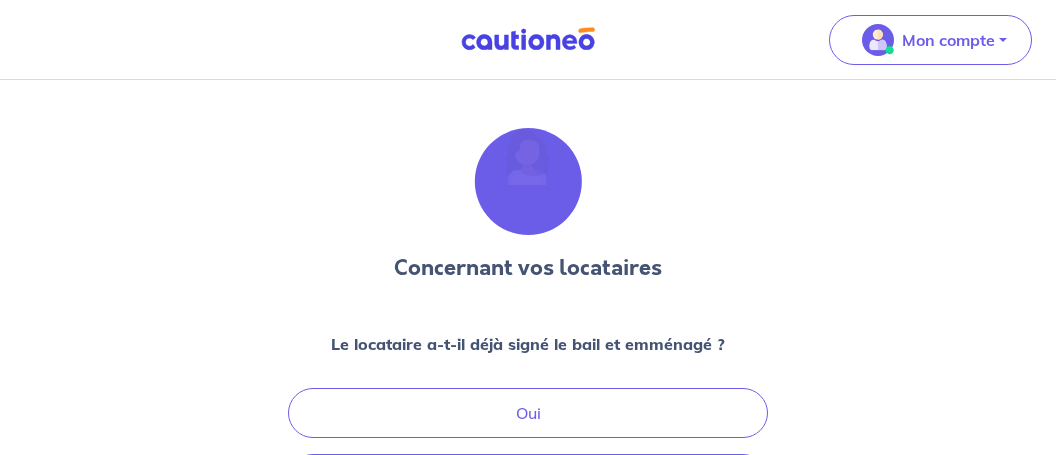 click on "Concernant vos locataires Le locataire a-t-il déjà signé le bail et emménagé ? Oui Non Étape Précédente Précédent" at bounding box center [528, 389] 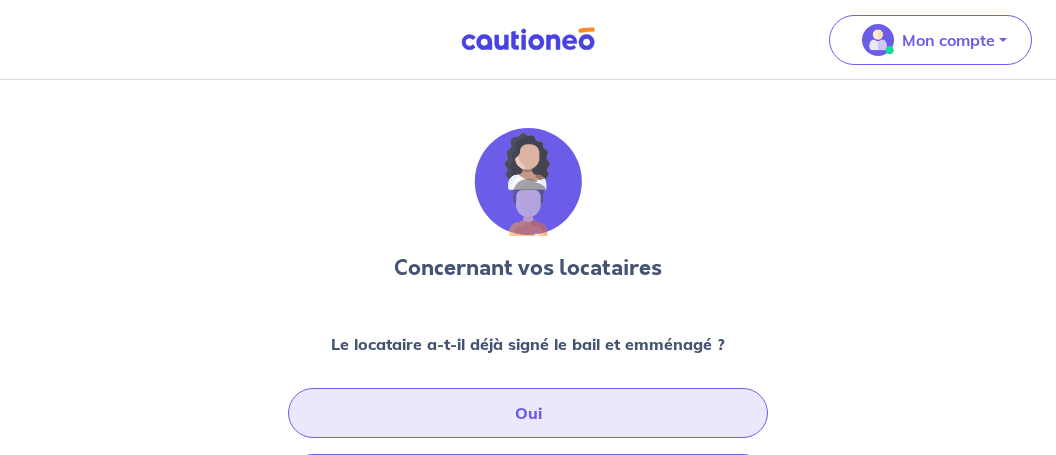 click on "Oui" at bounding box center [528, 413] 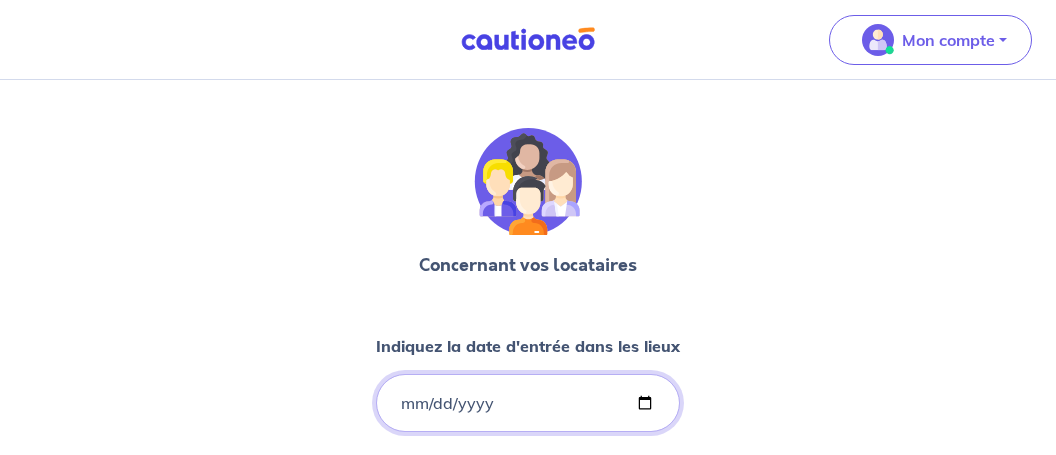 click on "Indiquez la date d'entrée dans les lieux" at bounding box center [528, 403] 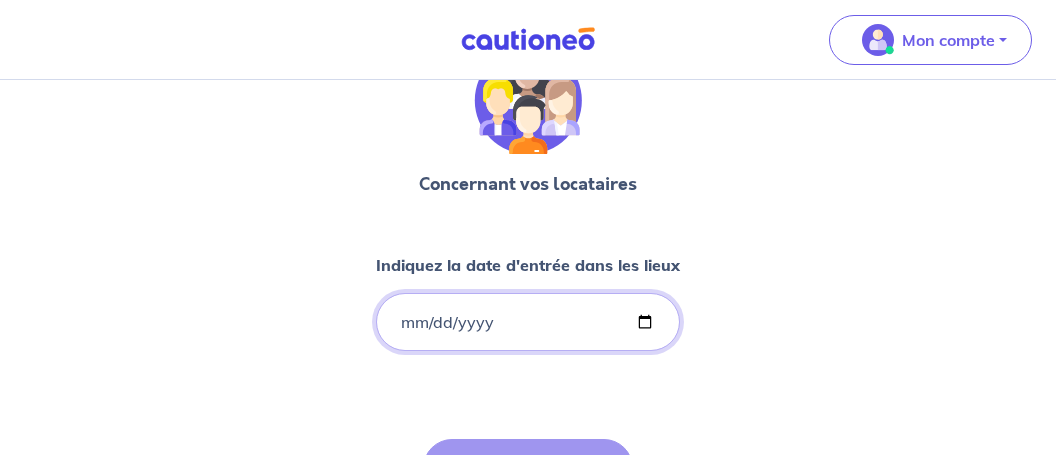 scroll, scrollTop: 98, scrollLeft: 0, axis: vertical 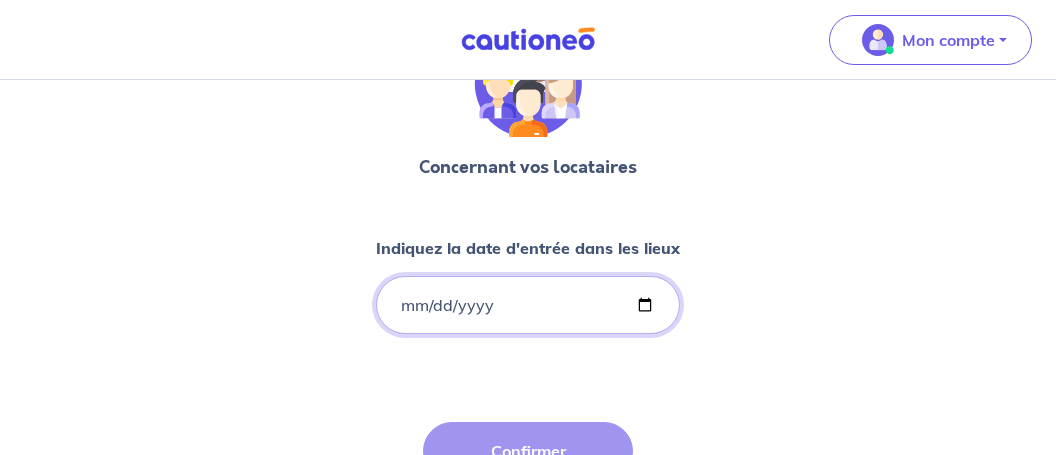 type on "[DATE]" 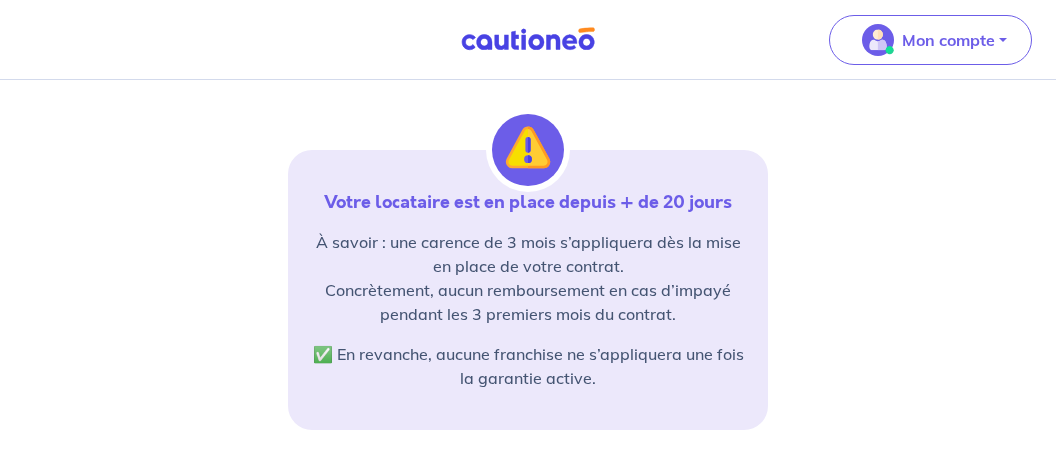 scroll, scrollTop: 371, scrollLeft: 0, axis: vertical 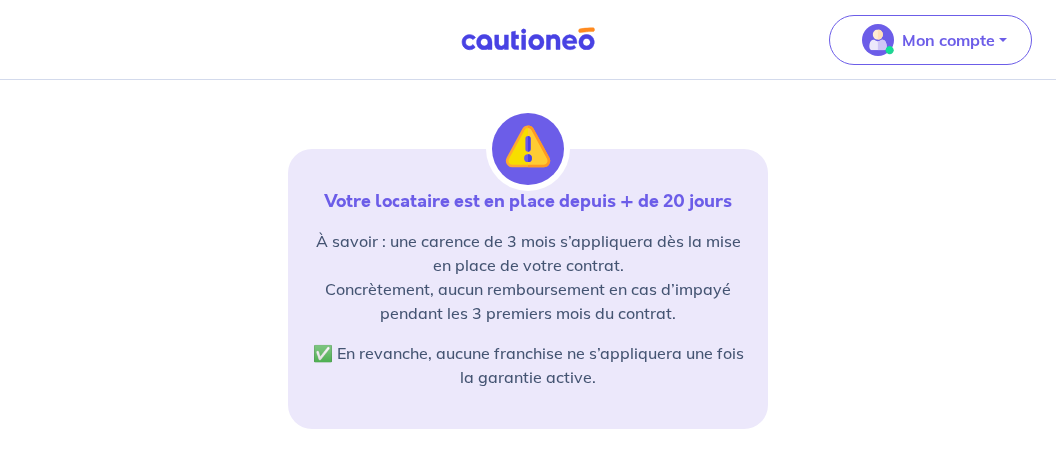 click on "Confirmer" at bounding box center [528, 562] 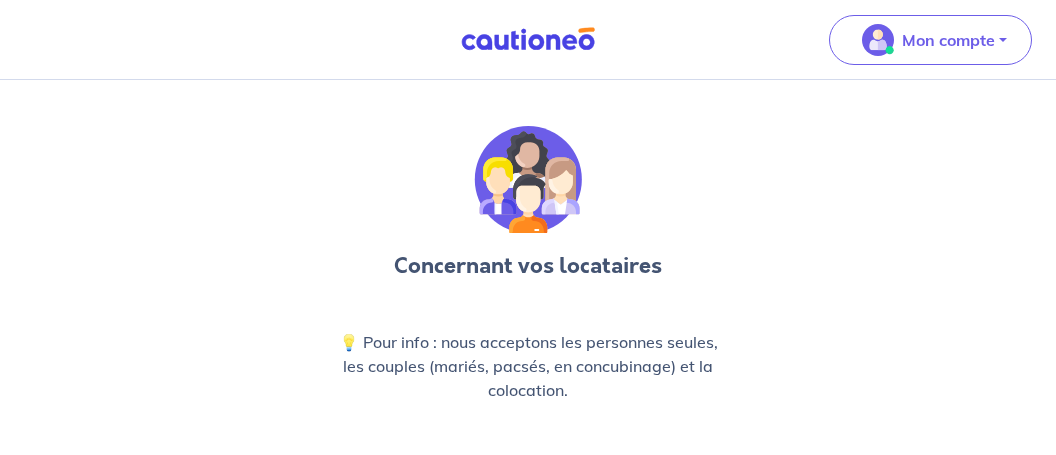 scroll, scrollTop: 0, scrollLeft: 0, axis: both 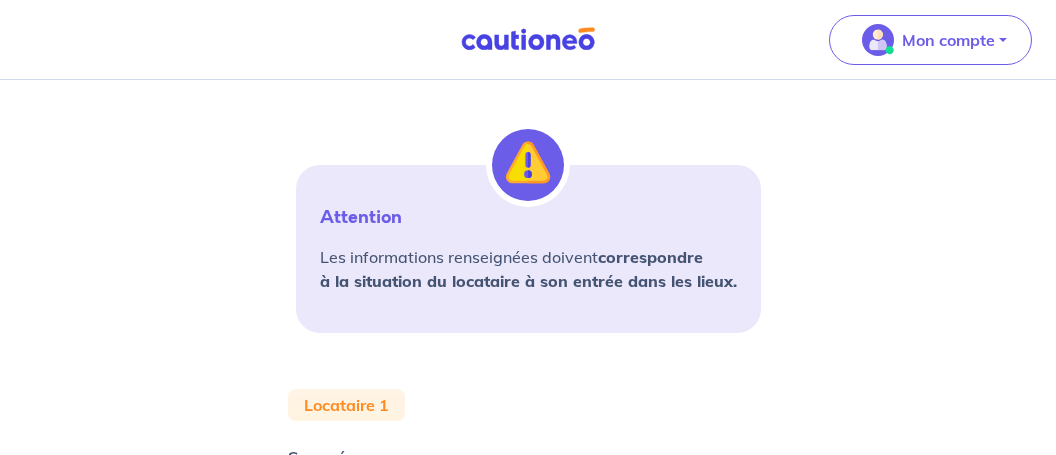 click on "Son prénom" at bounding box center [528, 506] 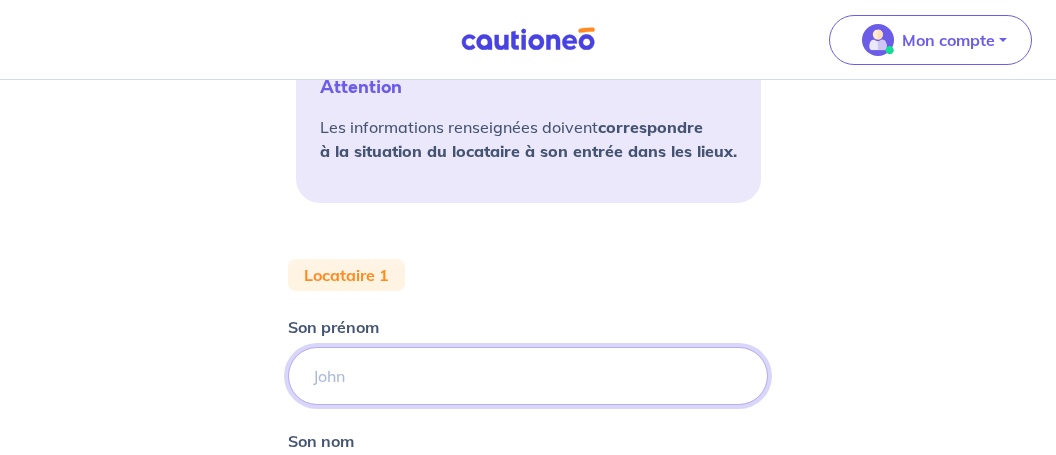 scroll, scrollTop: 463, scrollLeft: 0, axis: vertical 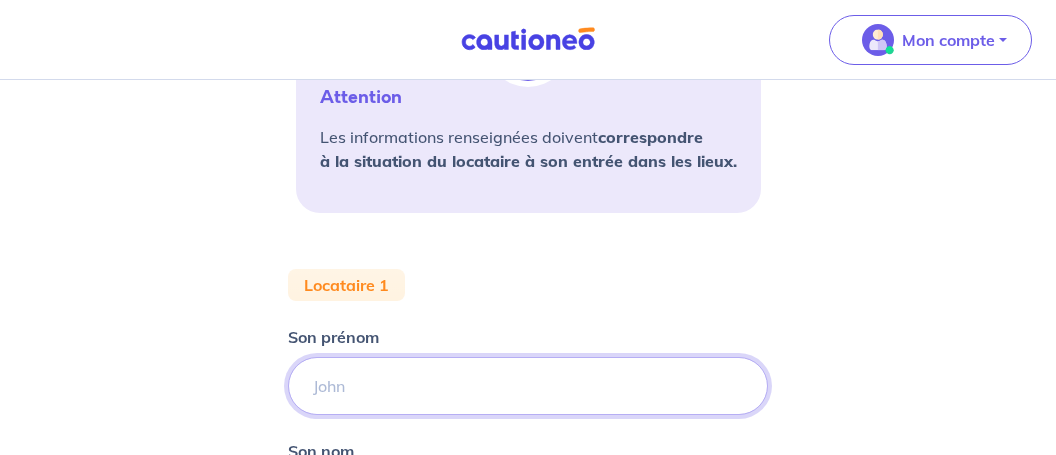 click on "Son prénom" at bounding box center (528, 386) 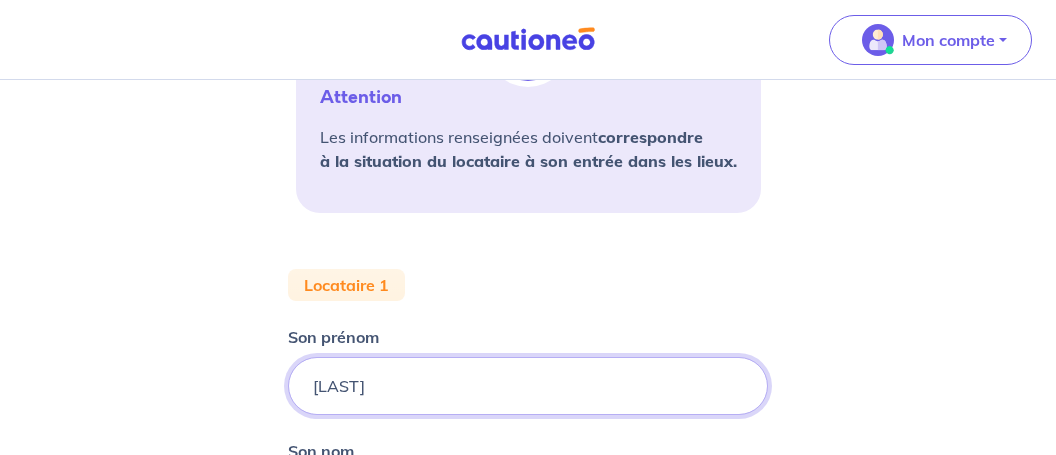 type on "[LAST]" 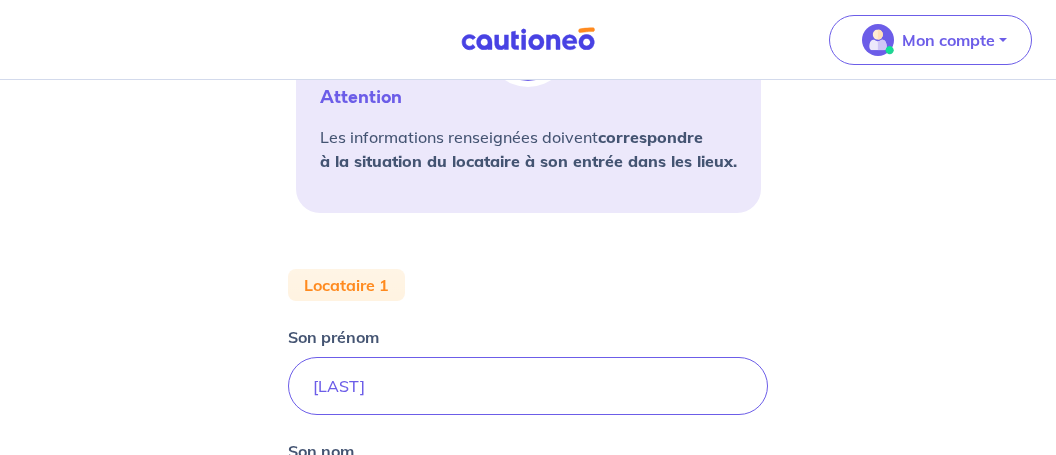 click on "Son nom" at bounding box center (528, 500) 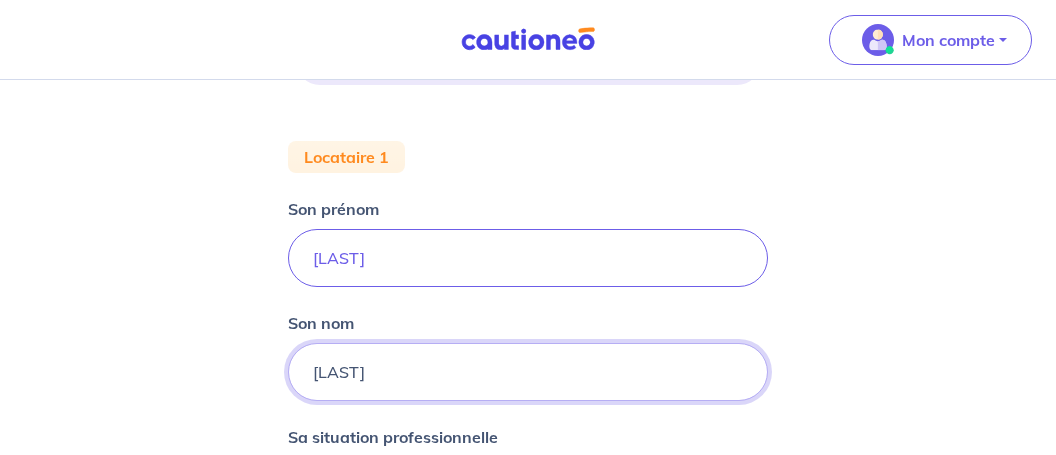 scroll, scrollTop: 594, scrollLeft: 0, axis: vertical 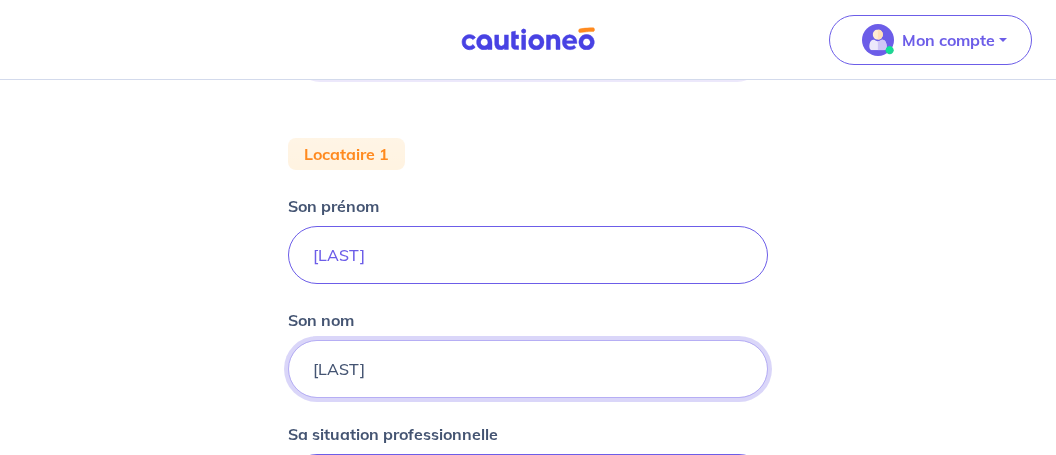 type on "[LAST]" 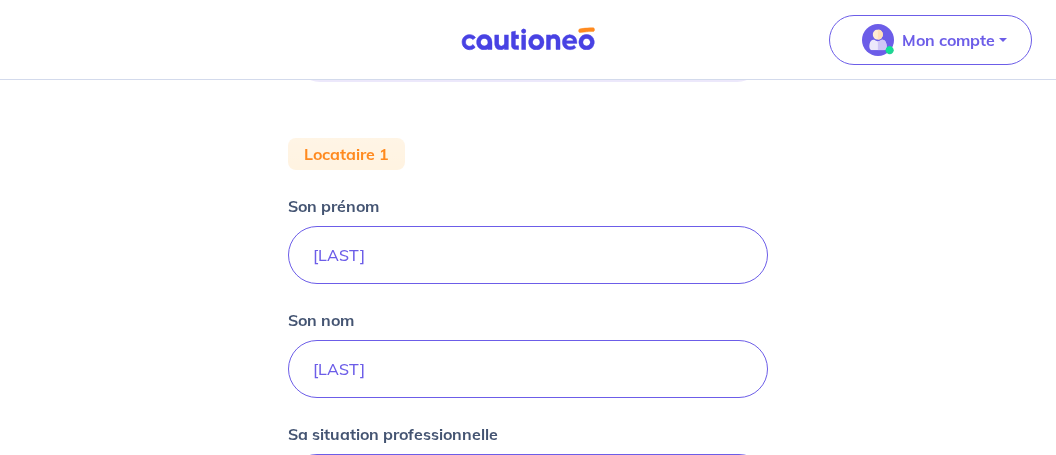 click on "Salarié(e)" at bounding box center [520, 483] 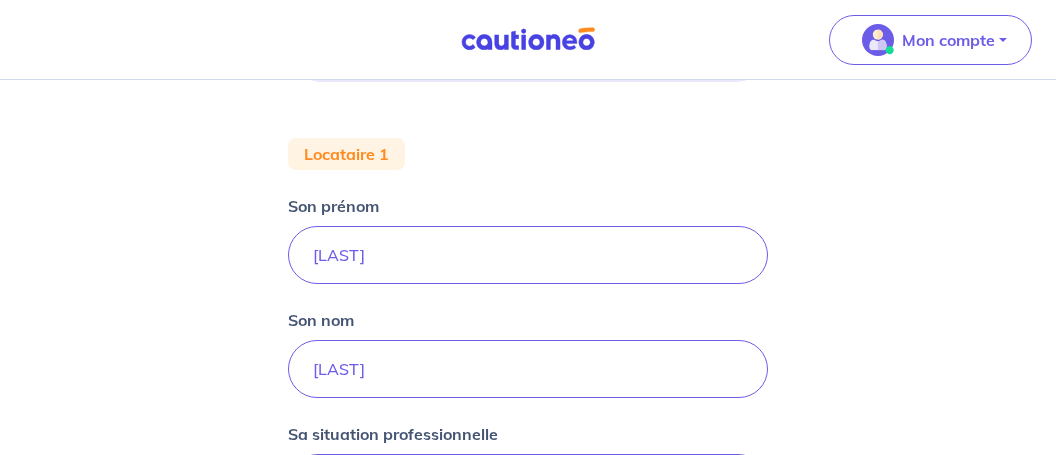 click on "CDI  hors période d'essai" at bounding box center (329, 540) 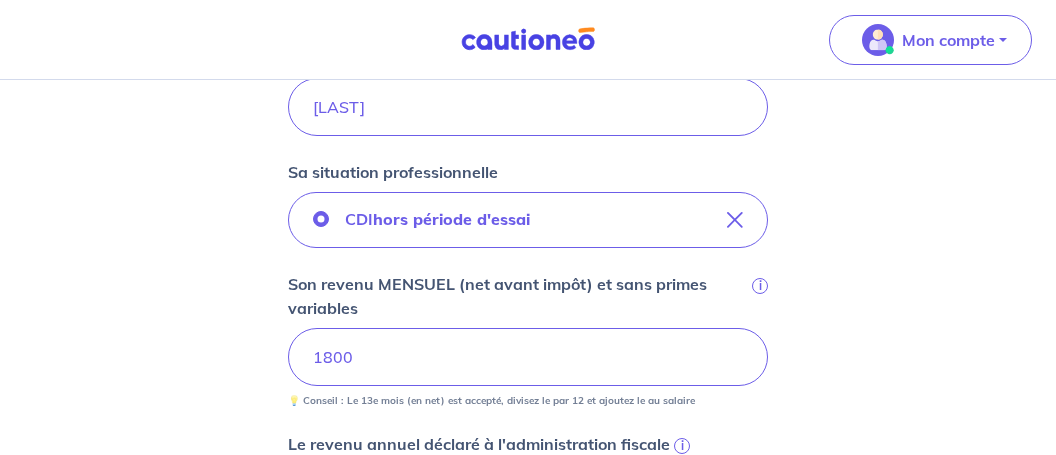 scroll, scrollTop: 858, scrollLeft: 0, axis: vertical 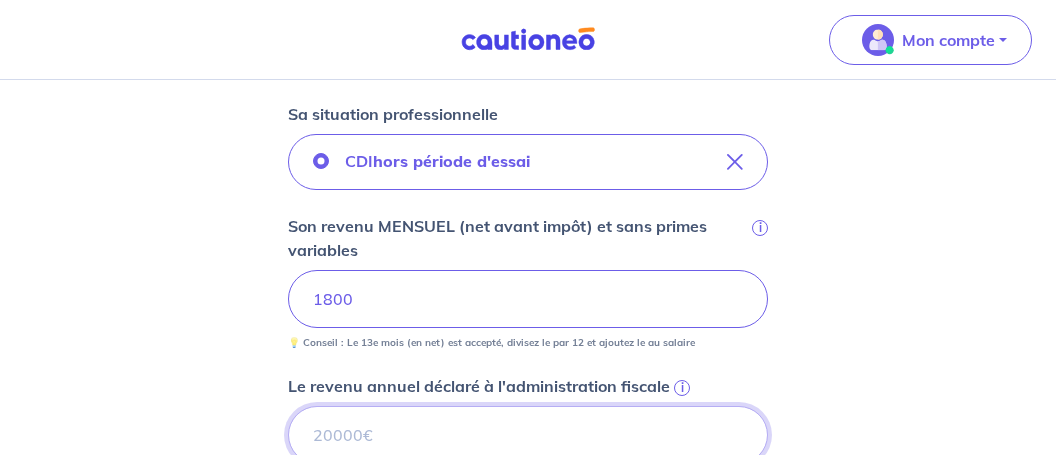 click on "Le revenu annuel déclaré à l'administration fiscale i" at bounding box center (528, 435) 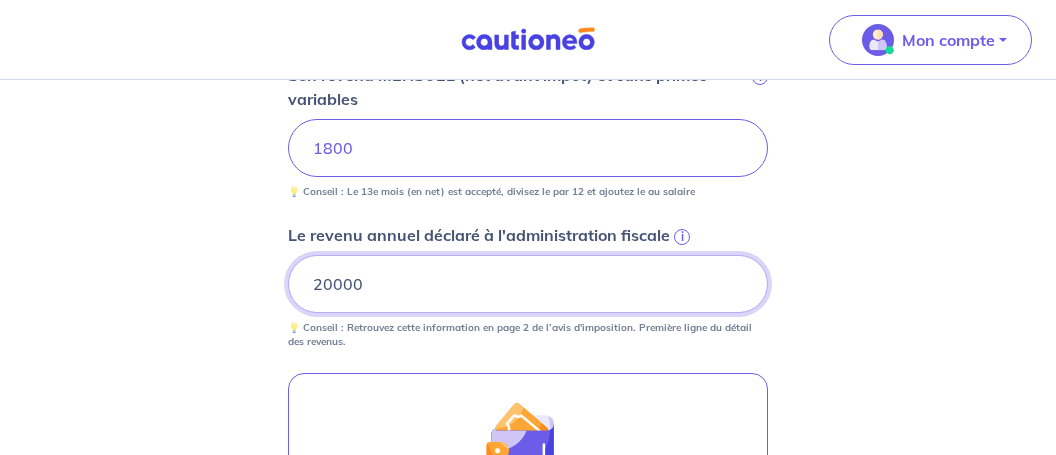 scroll, scrollTop: 1081, scrollLeft: 0, axis: vertical 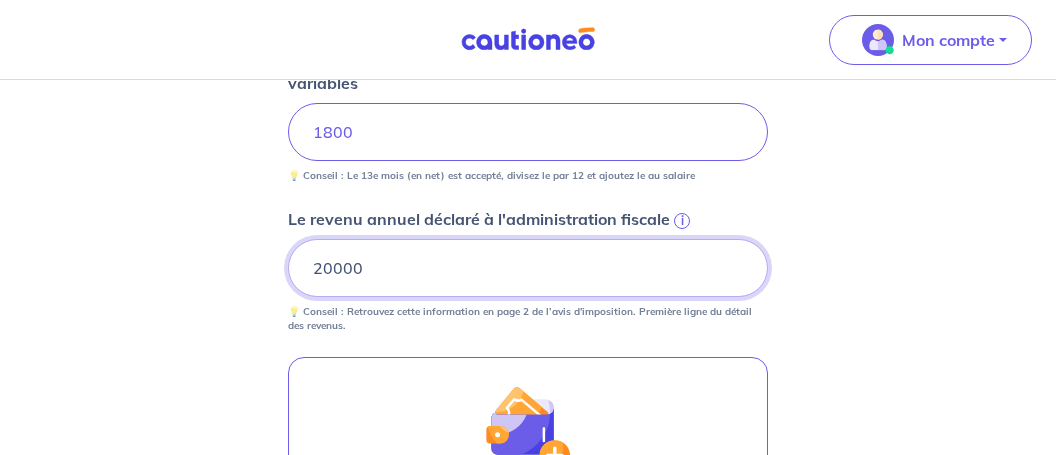 type on "20000" 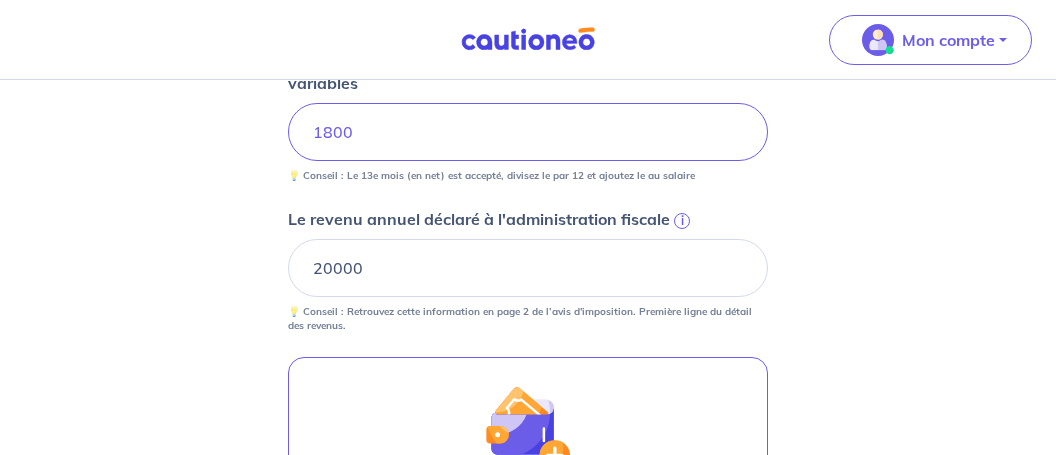 click on "Je valide" at bounding box center [528, 658] 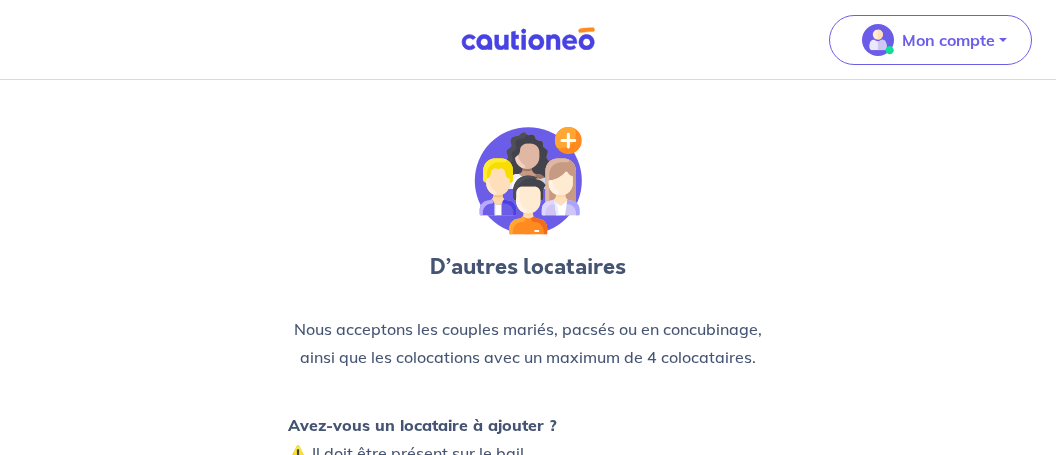 scroll, scrollTop: 0, scrollLeft: 0, axis: both 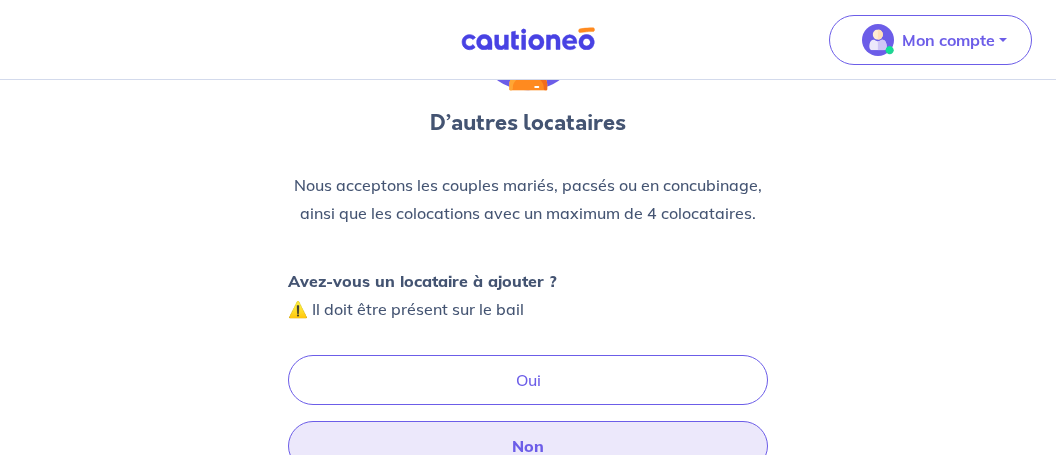 click on "Non" at bounding box center (528, 446) 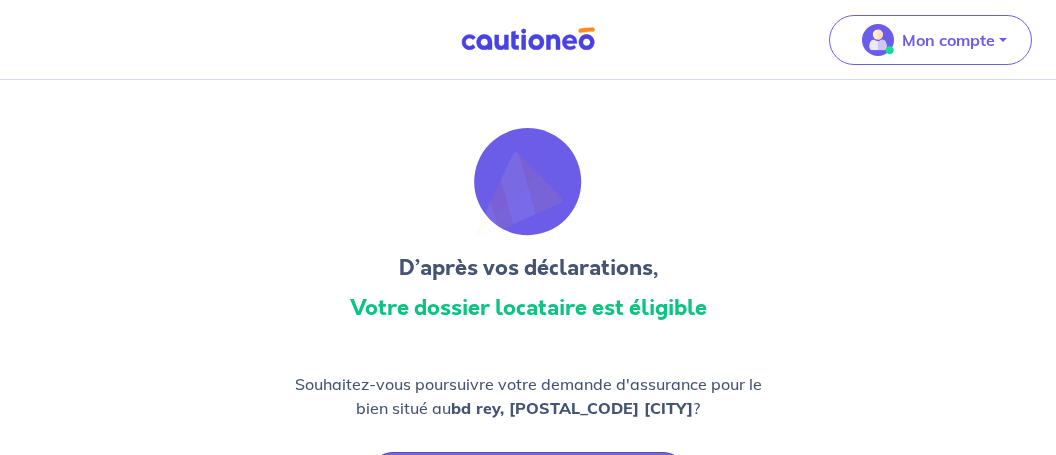 click on "Oui, je continue" at bounding box center [528, 477] 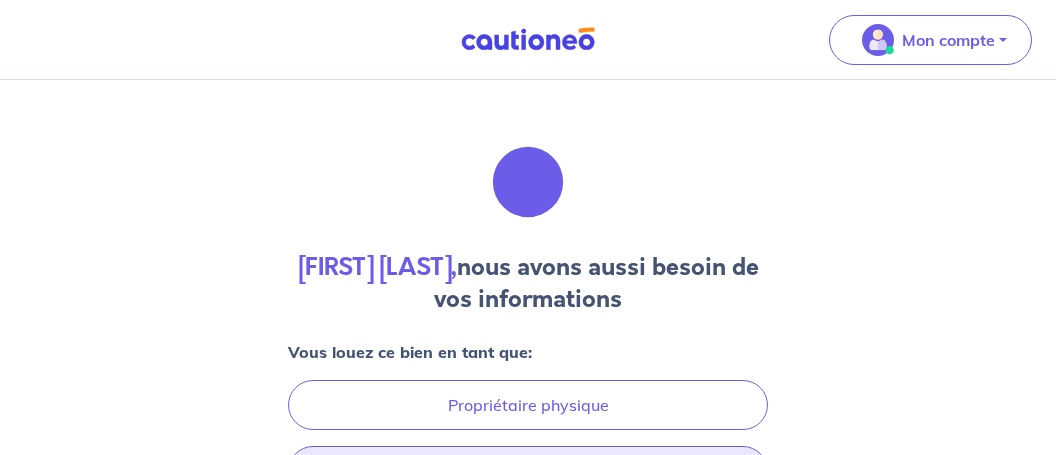 click on "Propriétaire moral (SCI)" at bounding box center [528, 471] 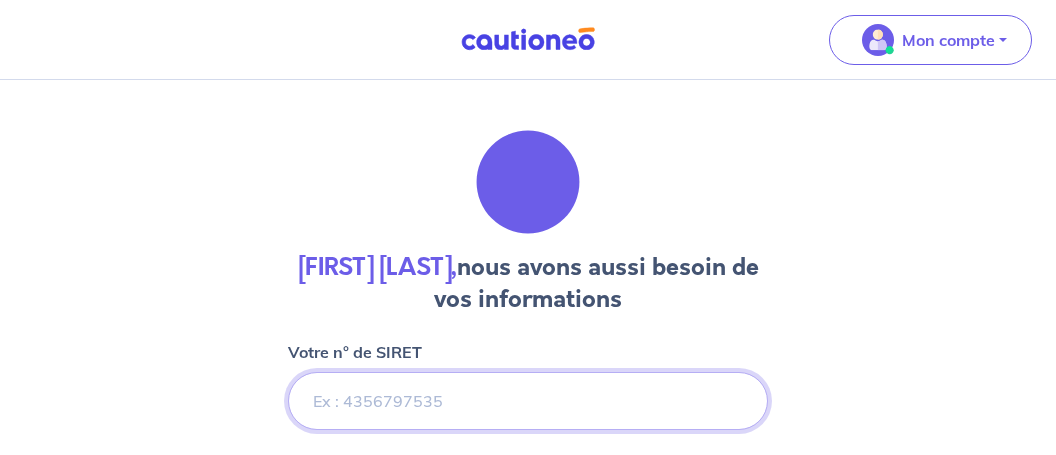 click on "Votre n° de  SIRET" at bounding box center (528, 401) 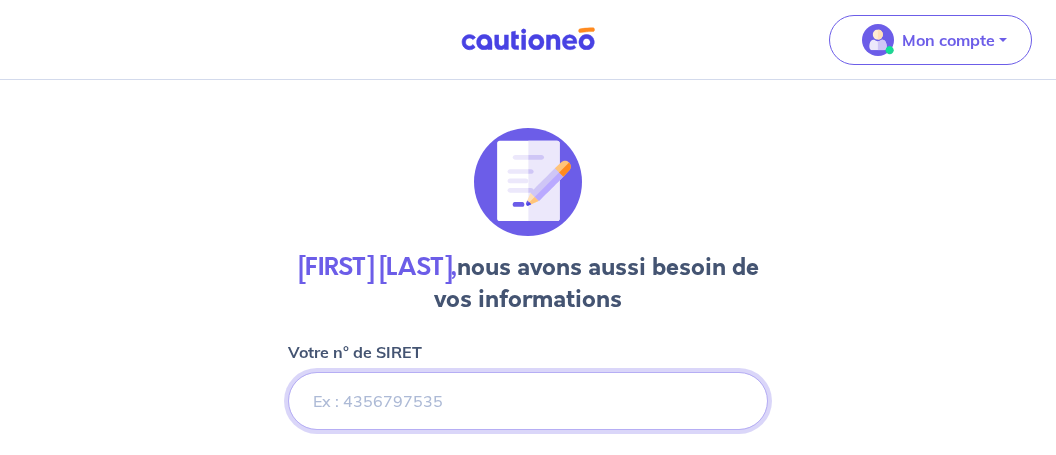 click on "Votre n° de  SIRET" at bounding box center (528, 401) 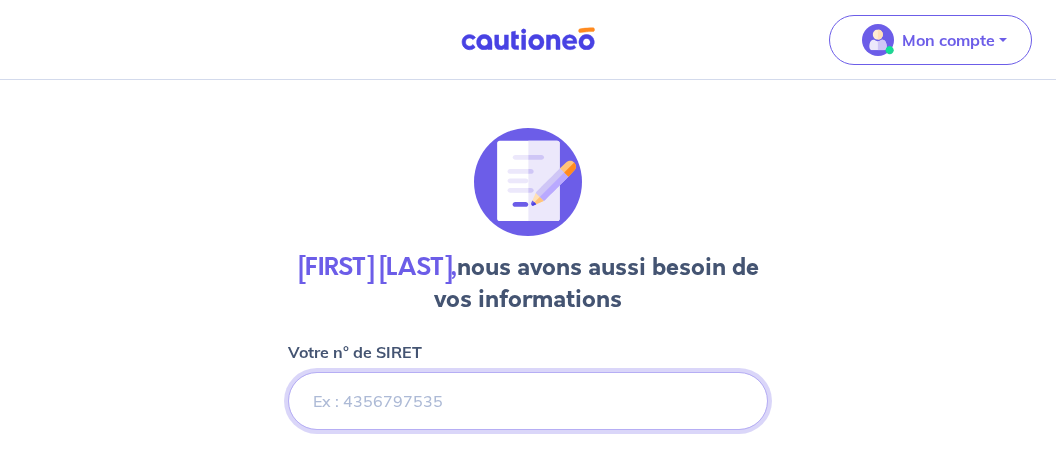 paste on "[SIRET]" 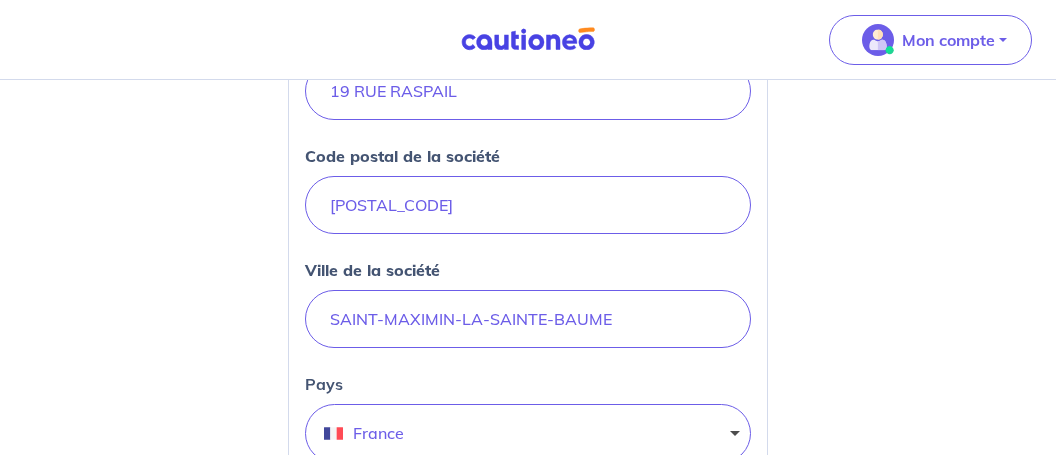 scroll, scrollTop: 695, scrollLeft: 0, axis: vertical 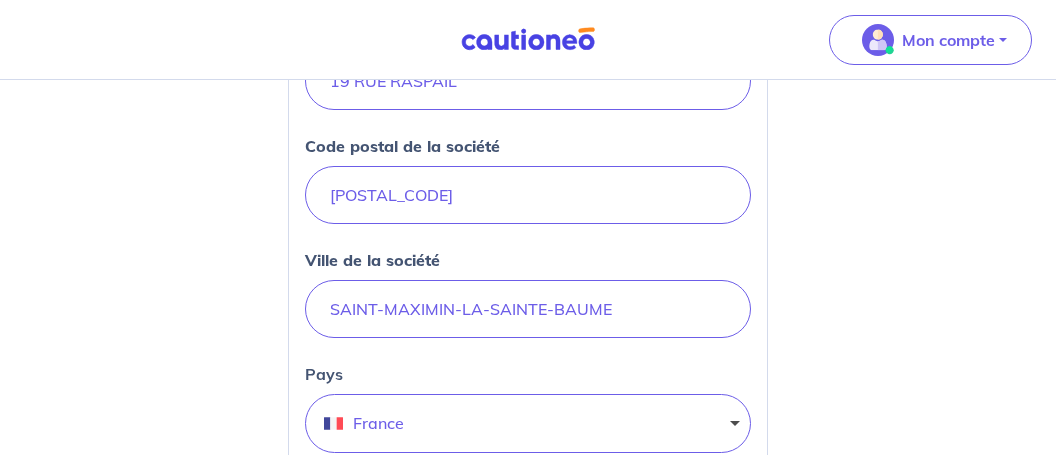type on "[SIRET]" 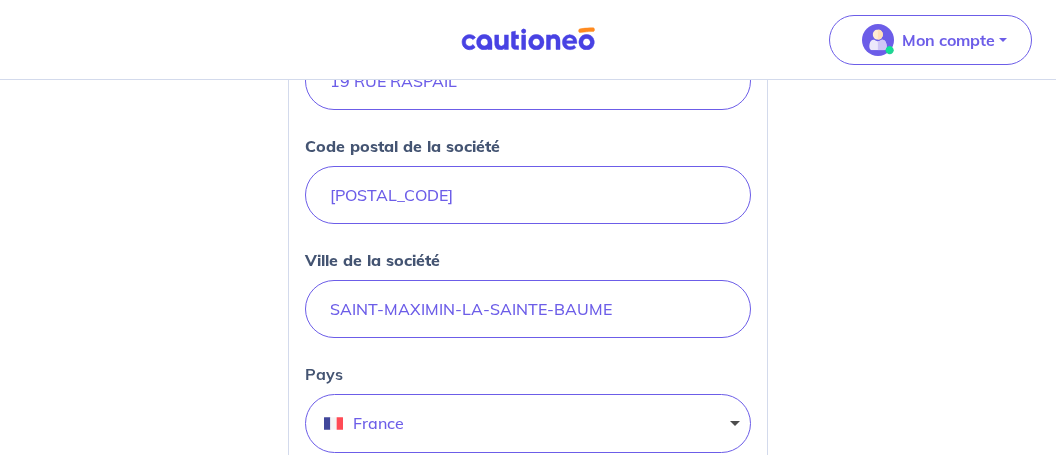 click on "Oui" at bounding box center [404, 583] 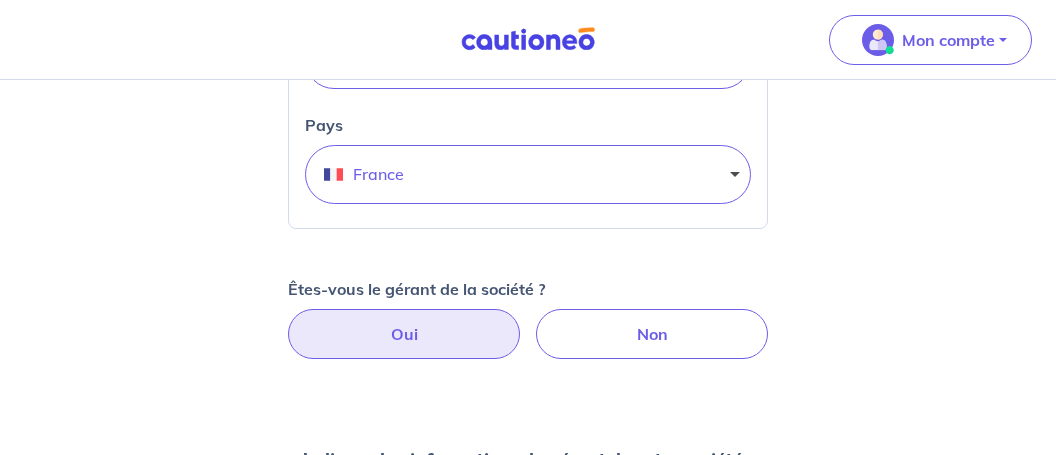 scroll, scrollTop: 1016, scrollLeft: 0, axis: vertical 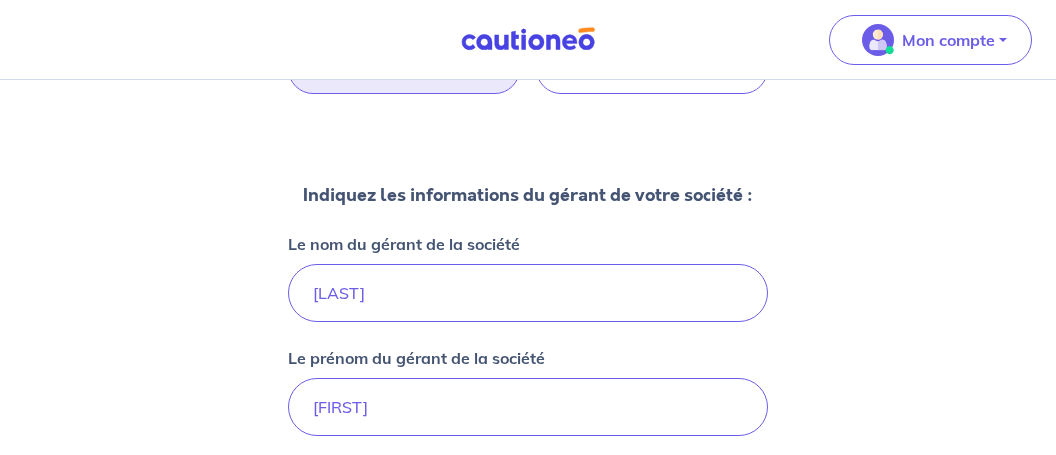 click on "[EMAIL]" at bounding box center (528, 521) 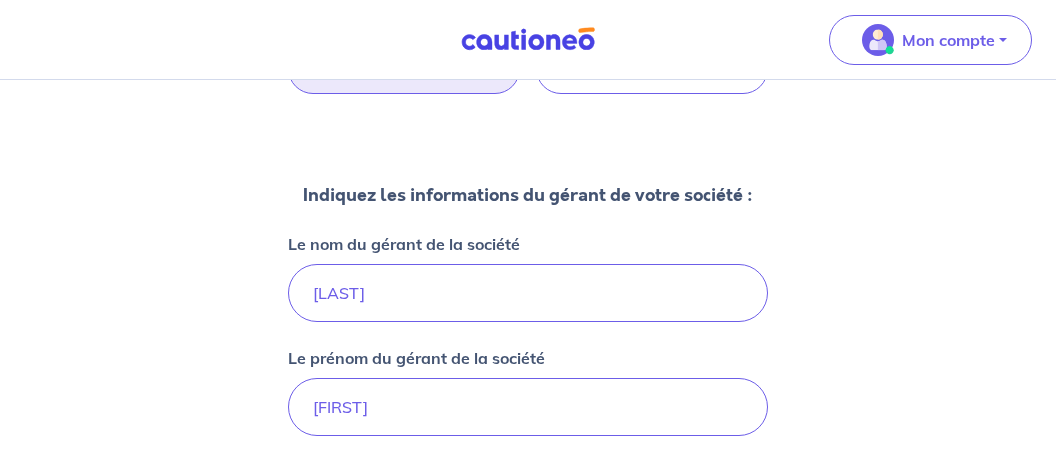 click on "La date de naissance du gérant de la société" at bounding box center (528, 749) 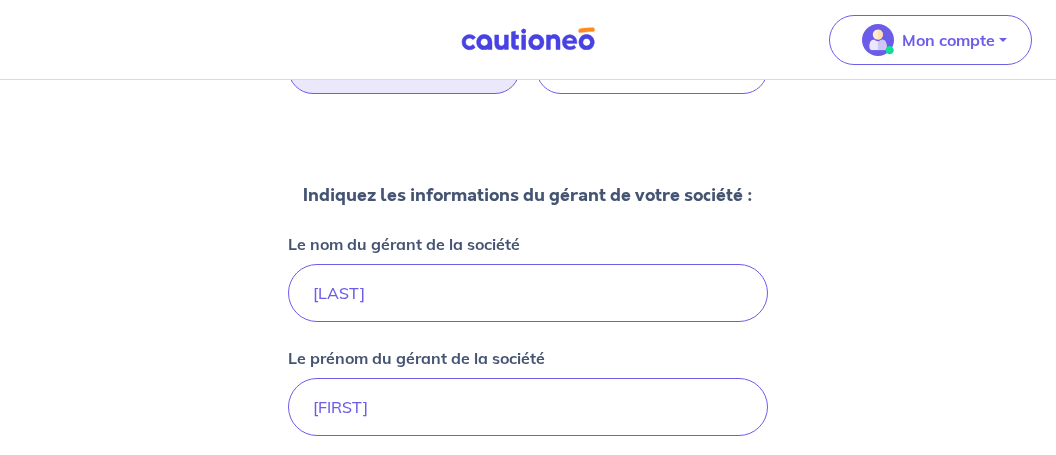 type on "[DATE]" 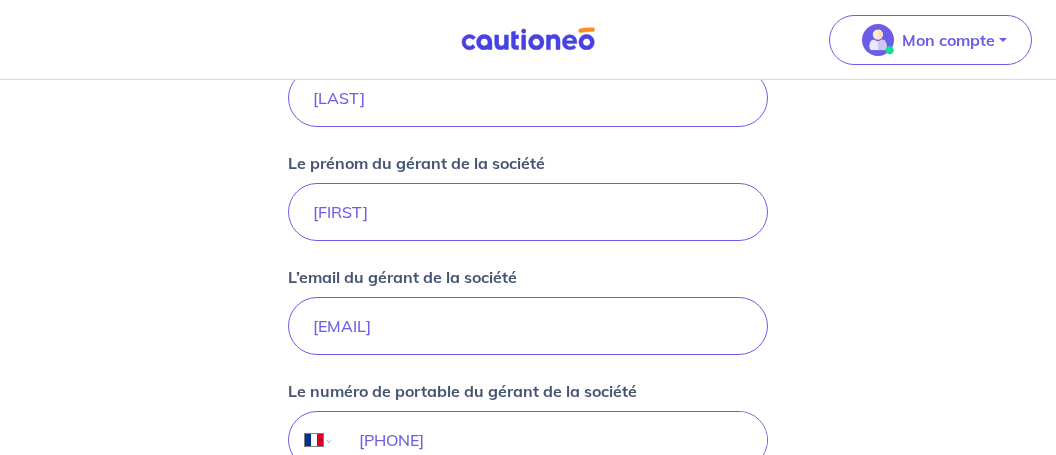 scroll, scrollTop: 1409, scrollLeft: 0, axis: vertical 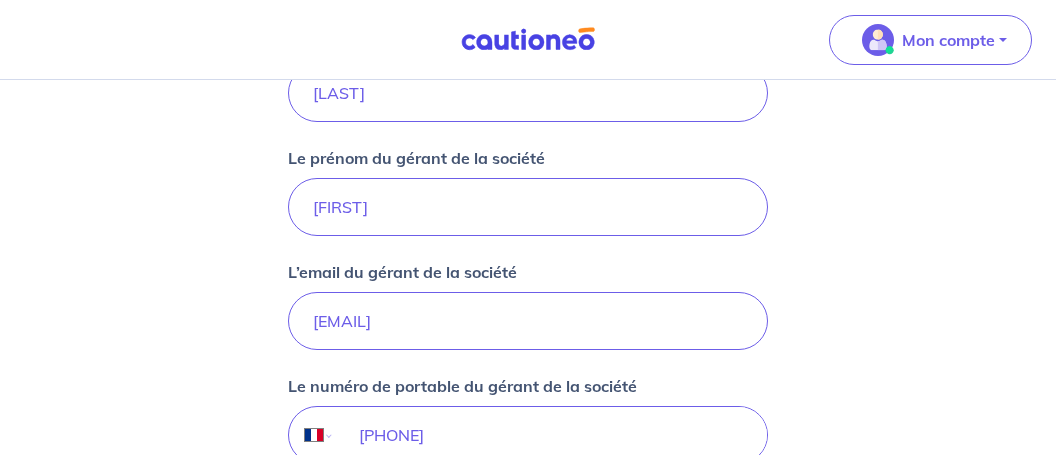 click on "Le lieu de naissance du gérant de la société" at bounding box center (528, 663) 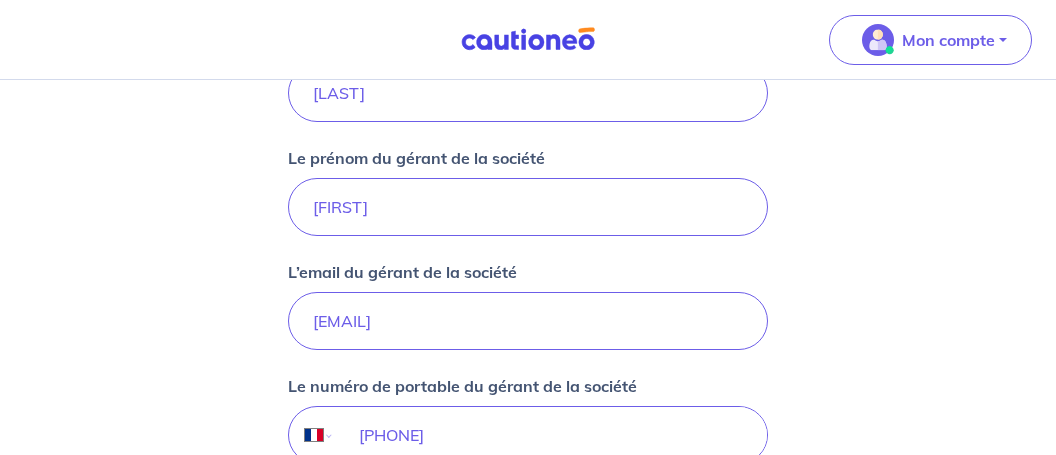 type on "[CITY]" 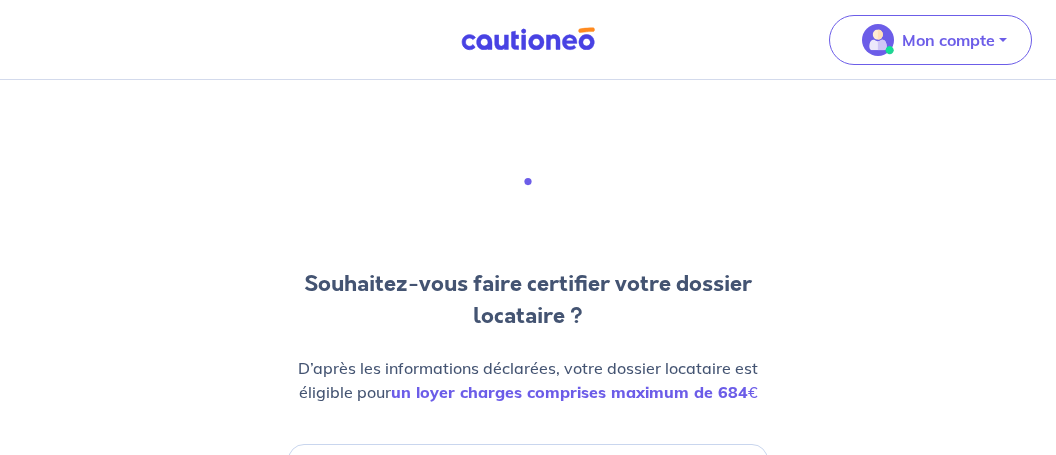 scroll, scrollTop: 0, scrollLeft: 0, axis: both 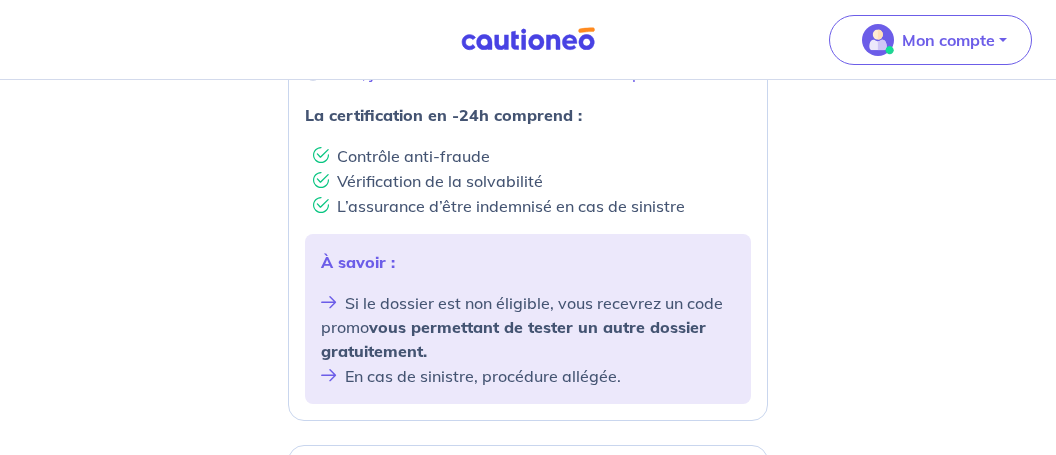 click on "Non, je ne souhaite pas certifier mon dossier" at bounding box center [528, 474] 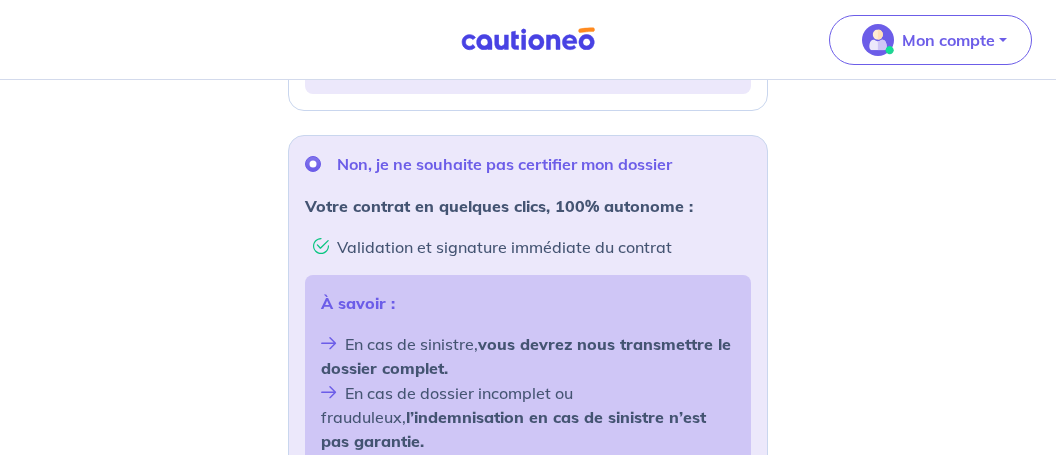 scroll, scrollTop: 716, scrollLeft: 0, axis: vertical 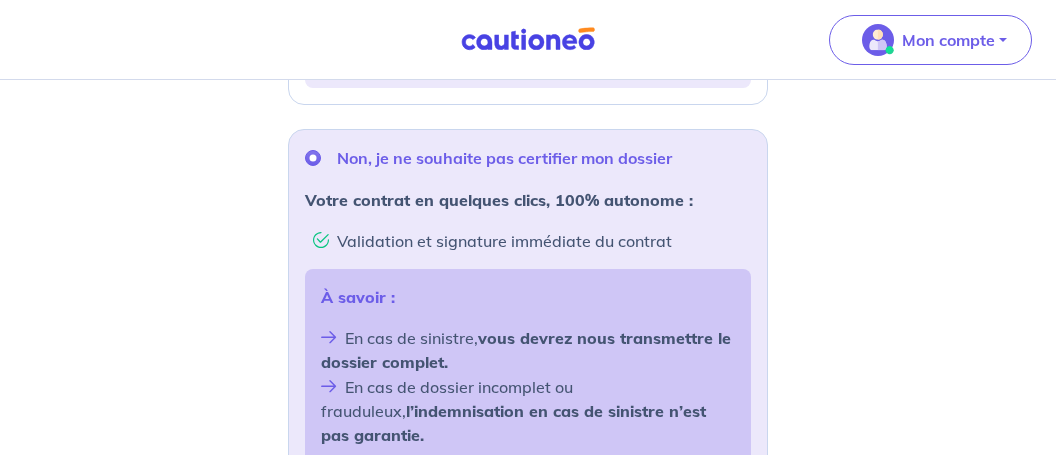 click on "Confirmer" at bounding box center (528, 581) 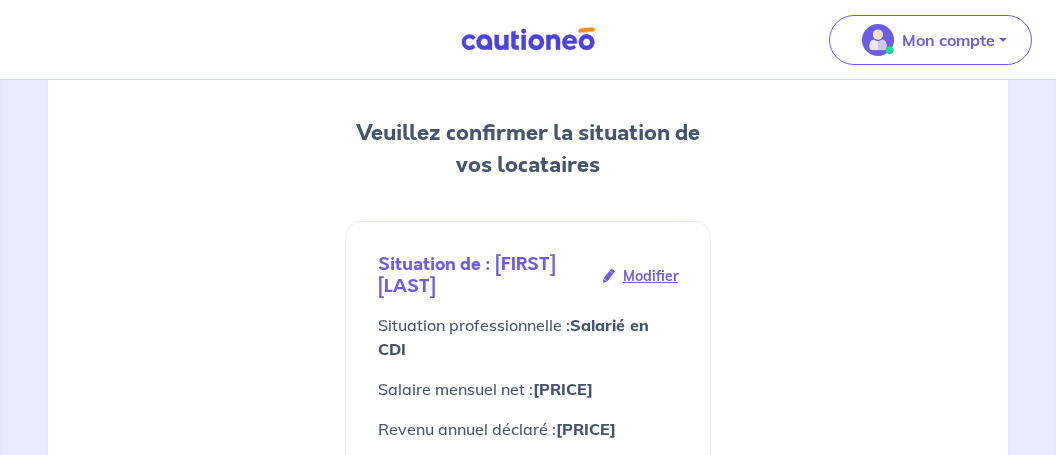 scroll, scrollTop: 243, scrollLeft: 0, axis: vertical 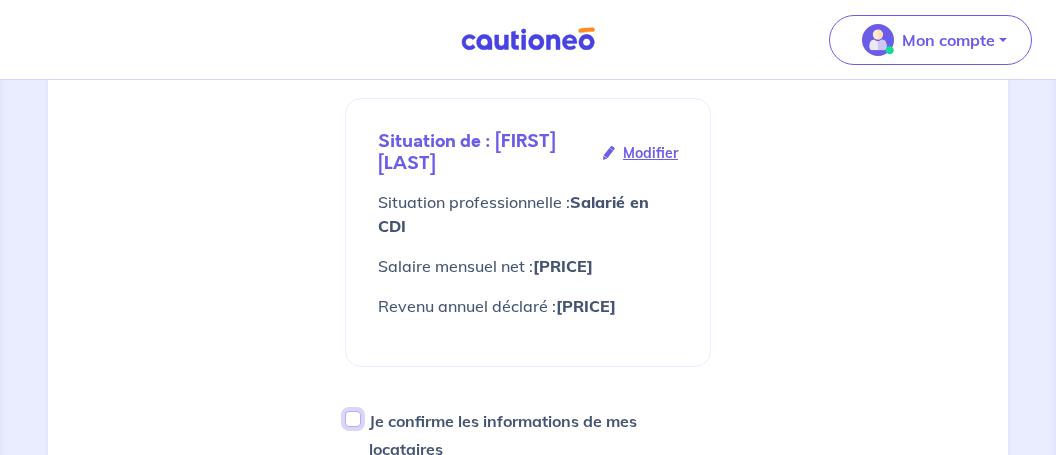 click on "Je confirme les informations de mes locataires" at bounding box center [353, 419] 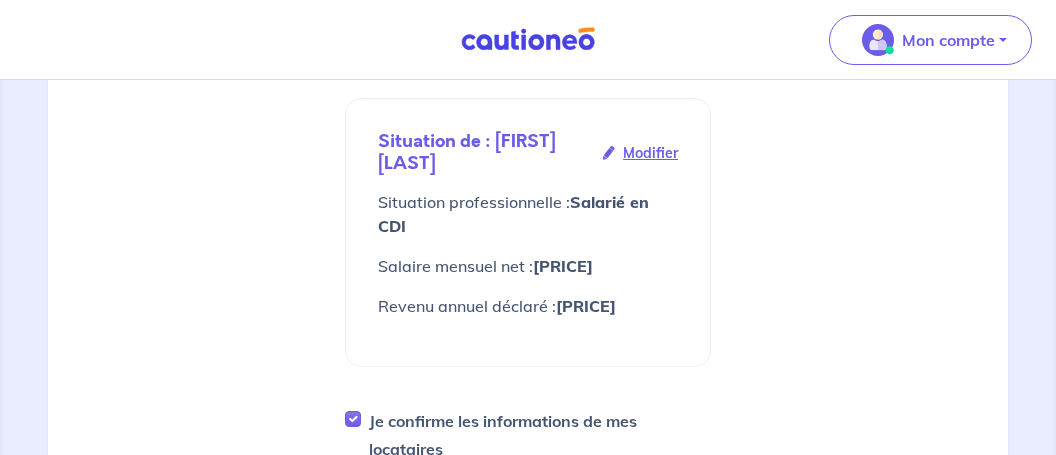 click on "Suivant" at bounding box center (528, 540) 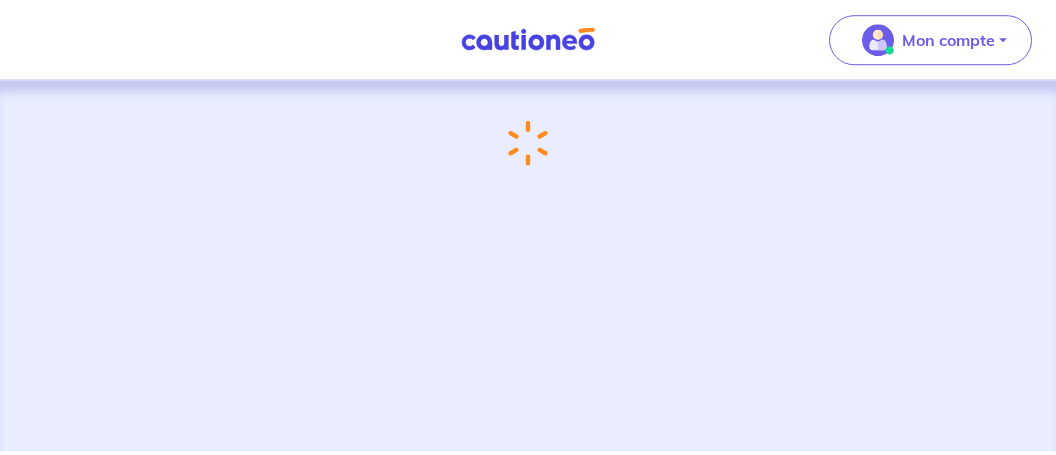 scroll, scrollTop: 0, scrollLeft: 0, axis: both 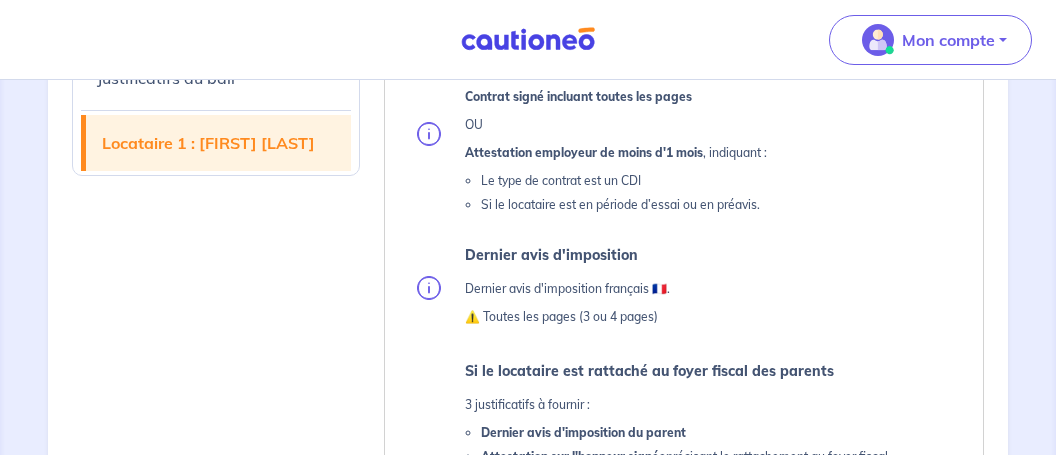 click on "Continuer" at bounding box center (684, 703) 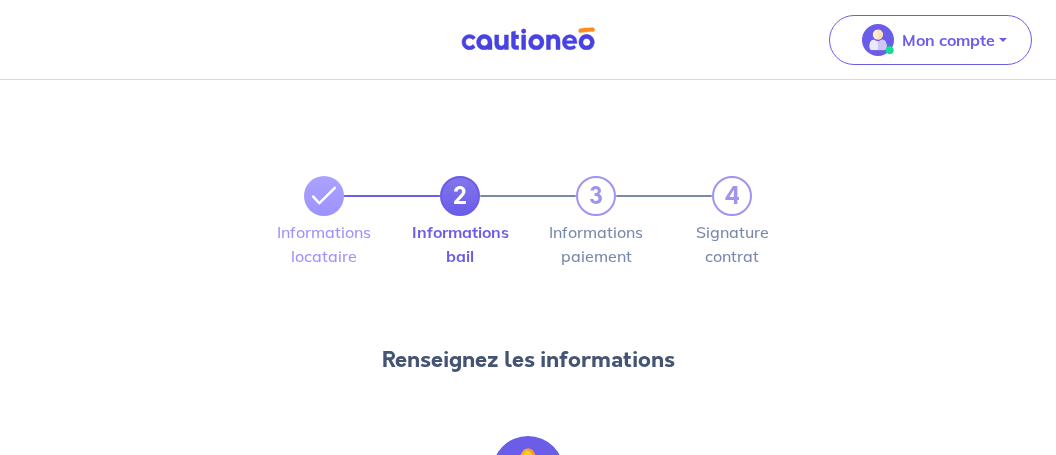 scroll, scrollTop: 0, scrollLeft: 0, axis: both 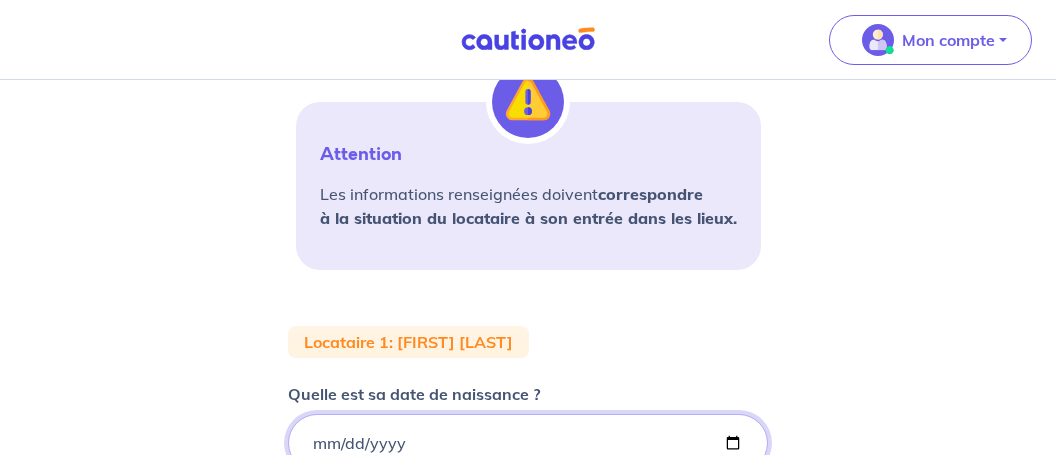 click on "Quelle est sa date de naissance ?" at bounding box center (528, 443) 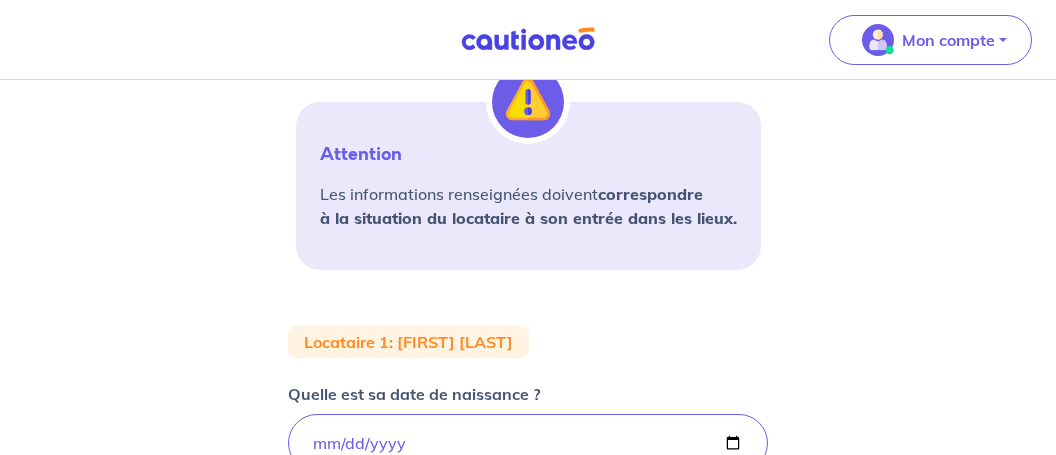 click on "Quel est son lieu de naissance ?" at bounding box center [528, 557] 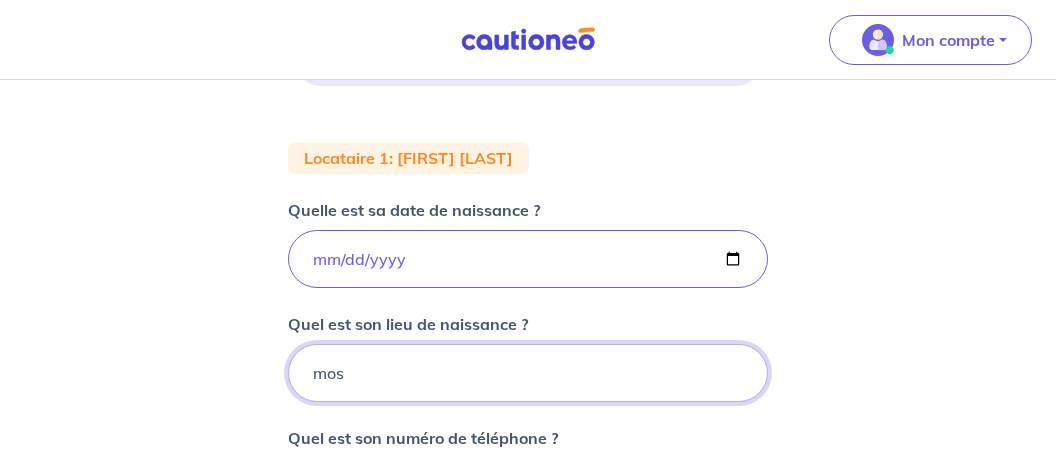 scroll, scrollTop: 581, scrollLeft: 0, axis: vertical 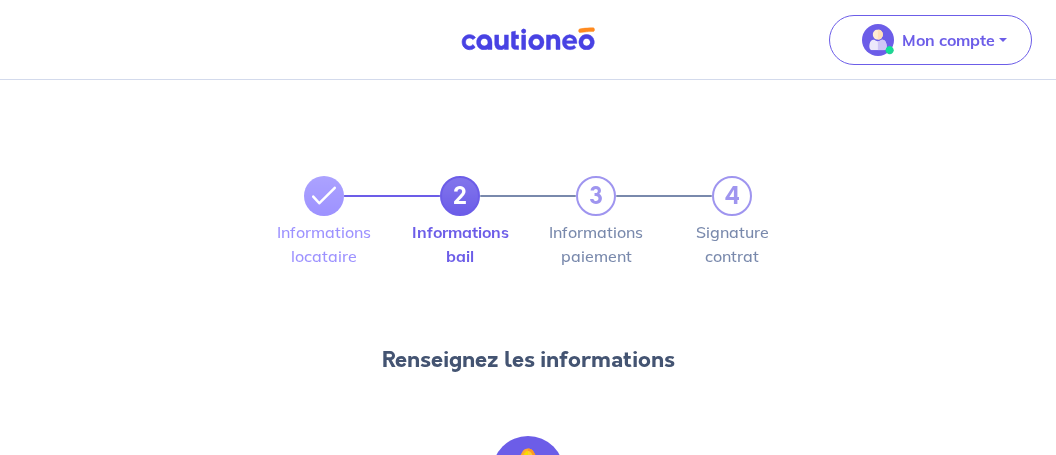 type on "mos" 